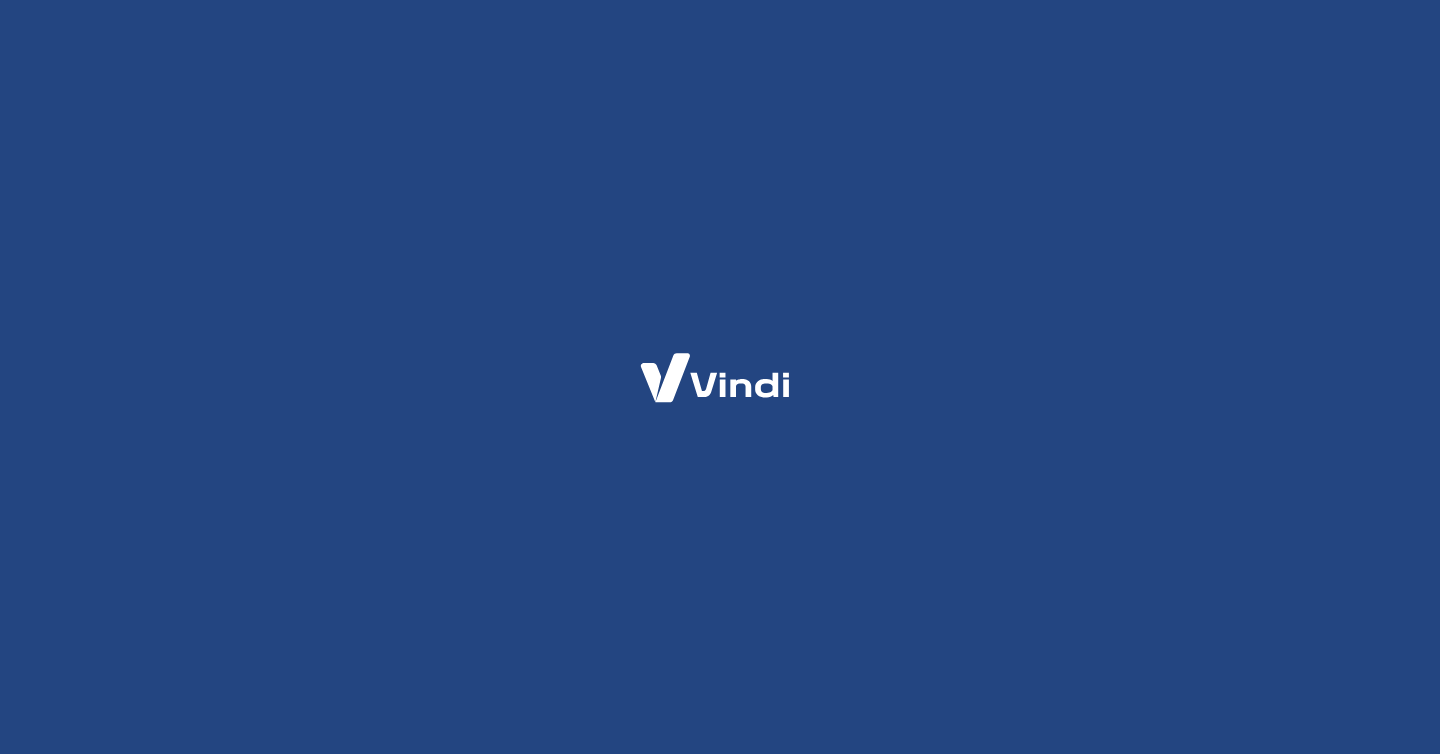 scroll, scrollTop: 0, scrollLeft: 0, axis: both 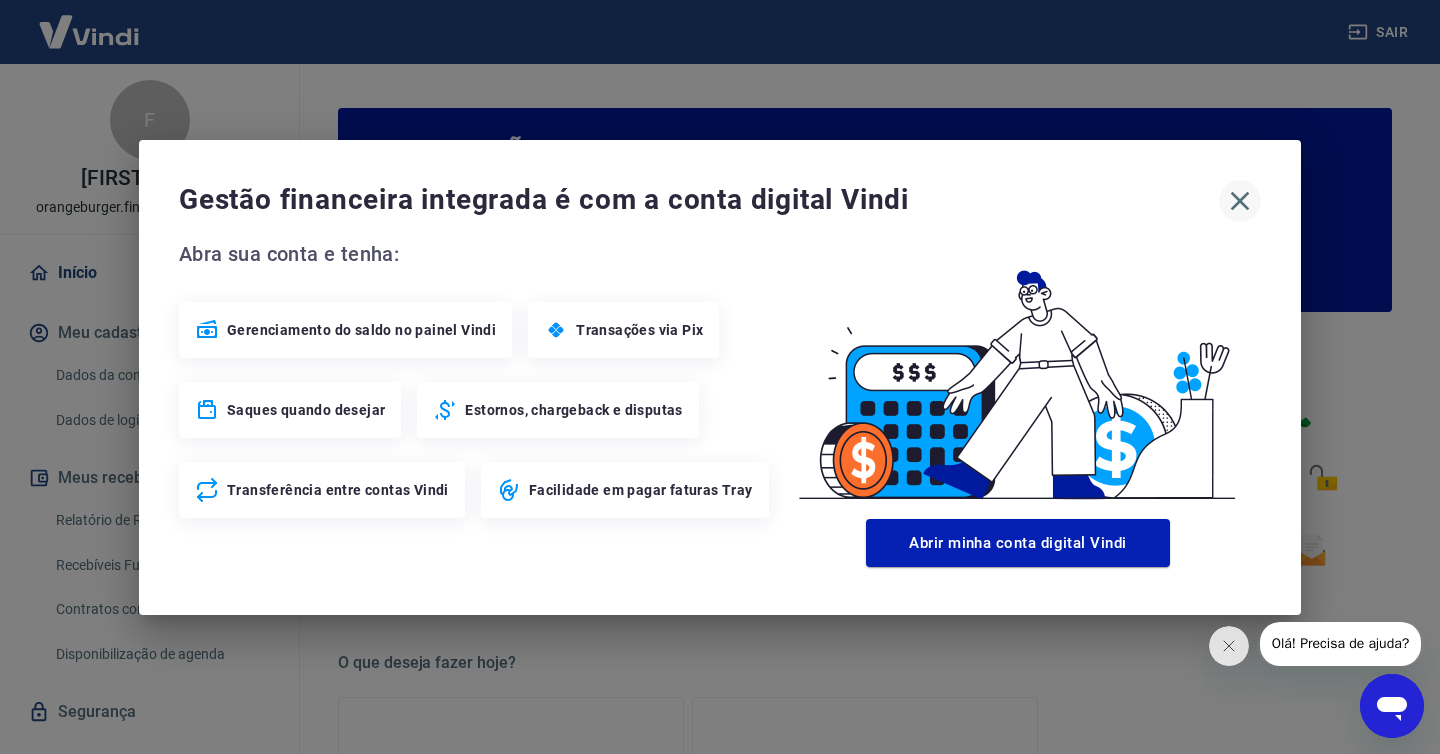 click 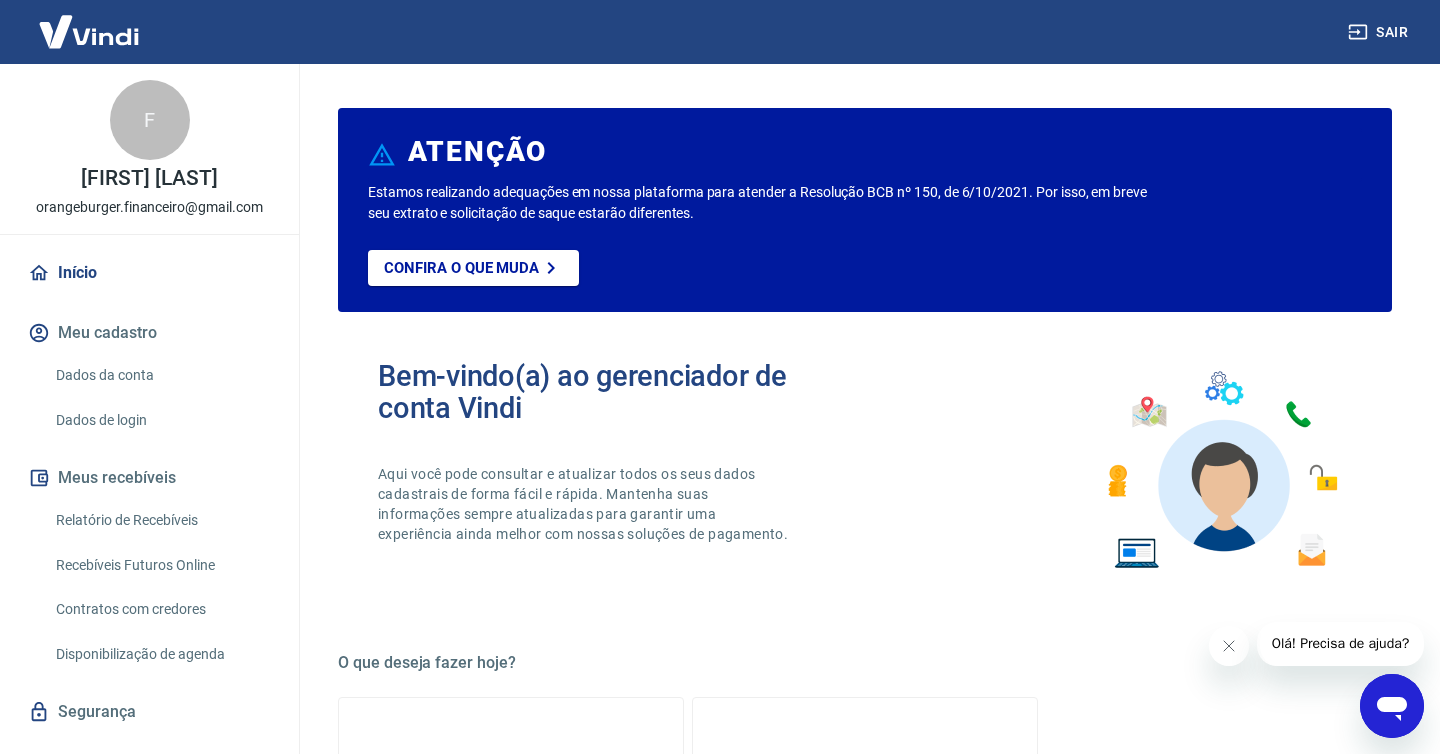 click on "Relatório de Recebíveis" at bounding box center [161, 520] 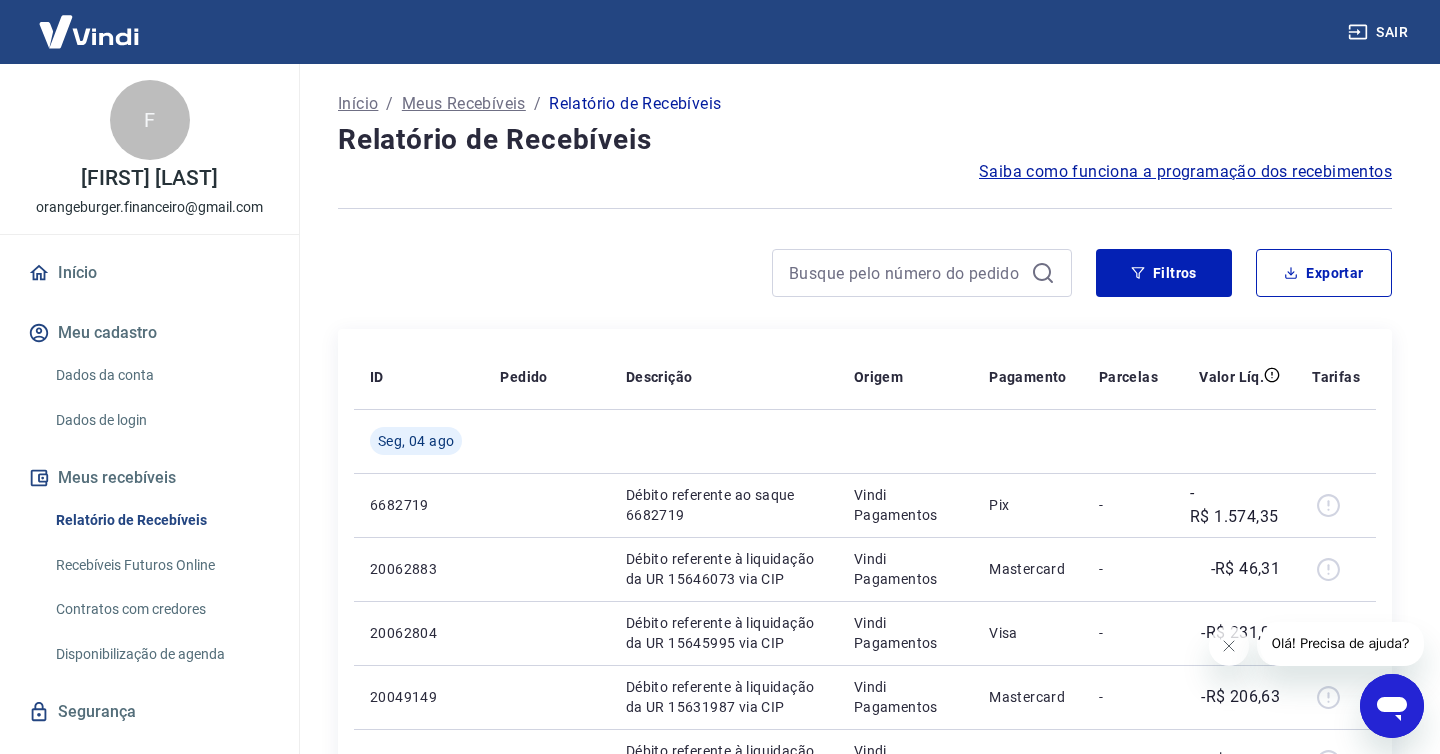 scroll, scrollTop: 61, scrollLeft: 0, axis: vertical 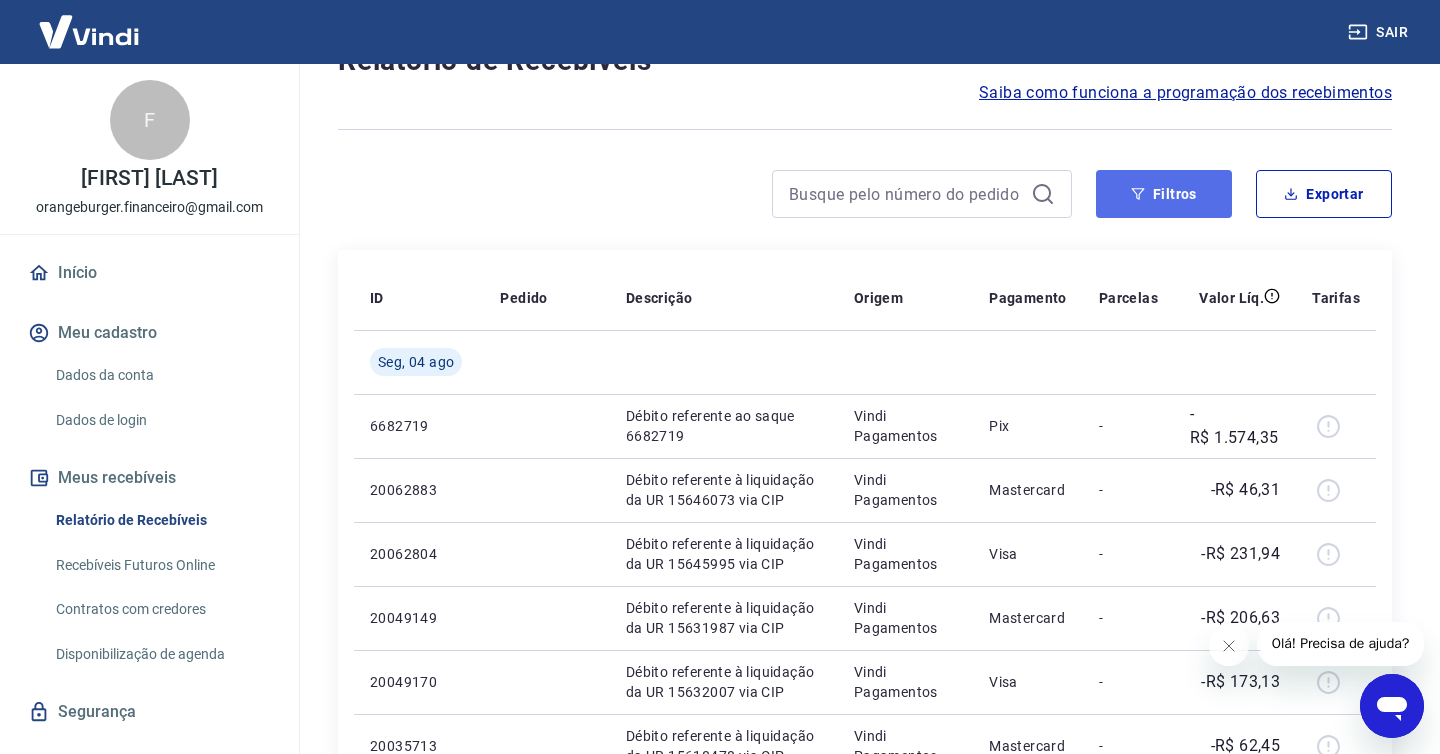click on "Filtros" at bounding box center [1164, 194] 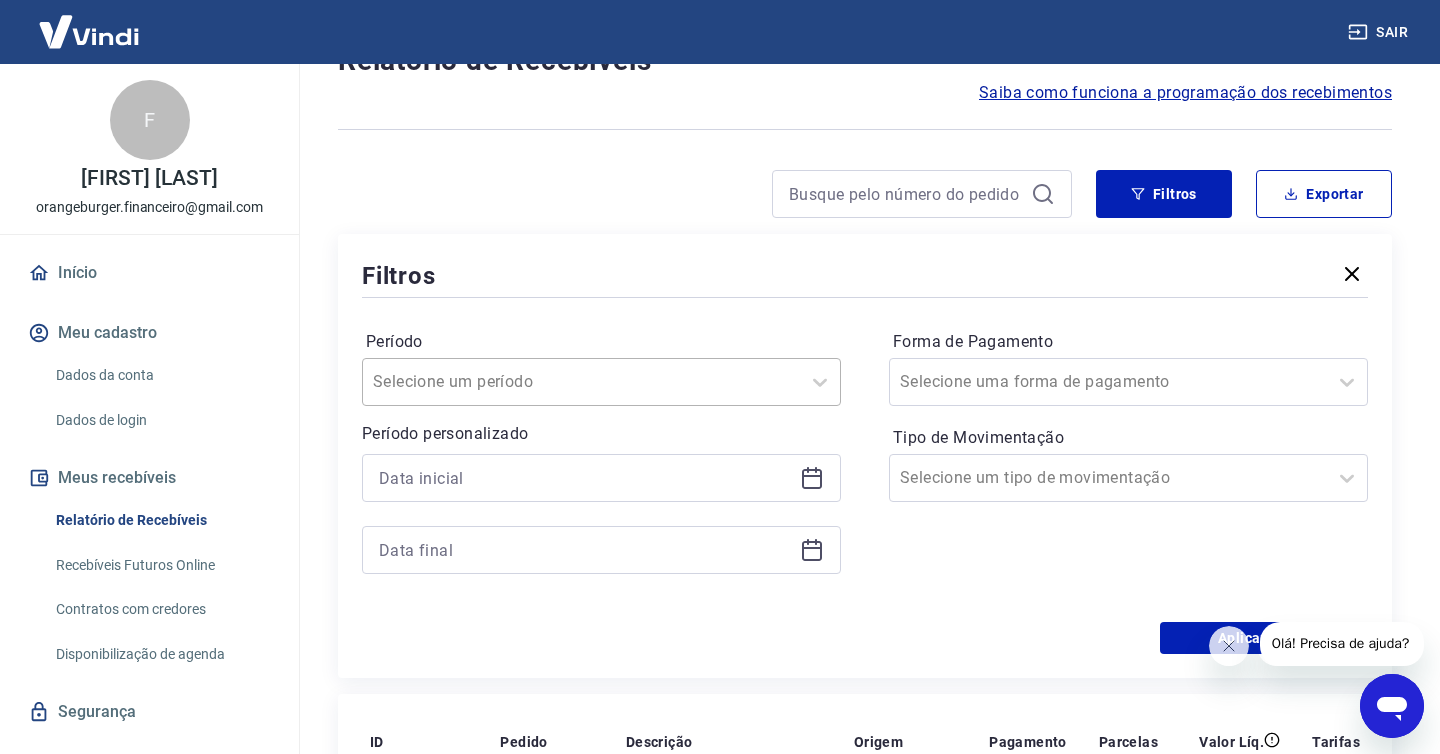 click at bounding box center [581, 382] 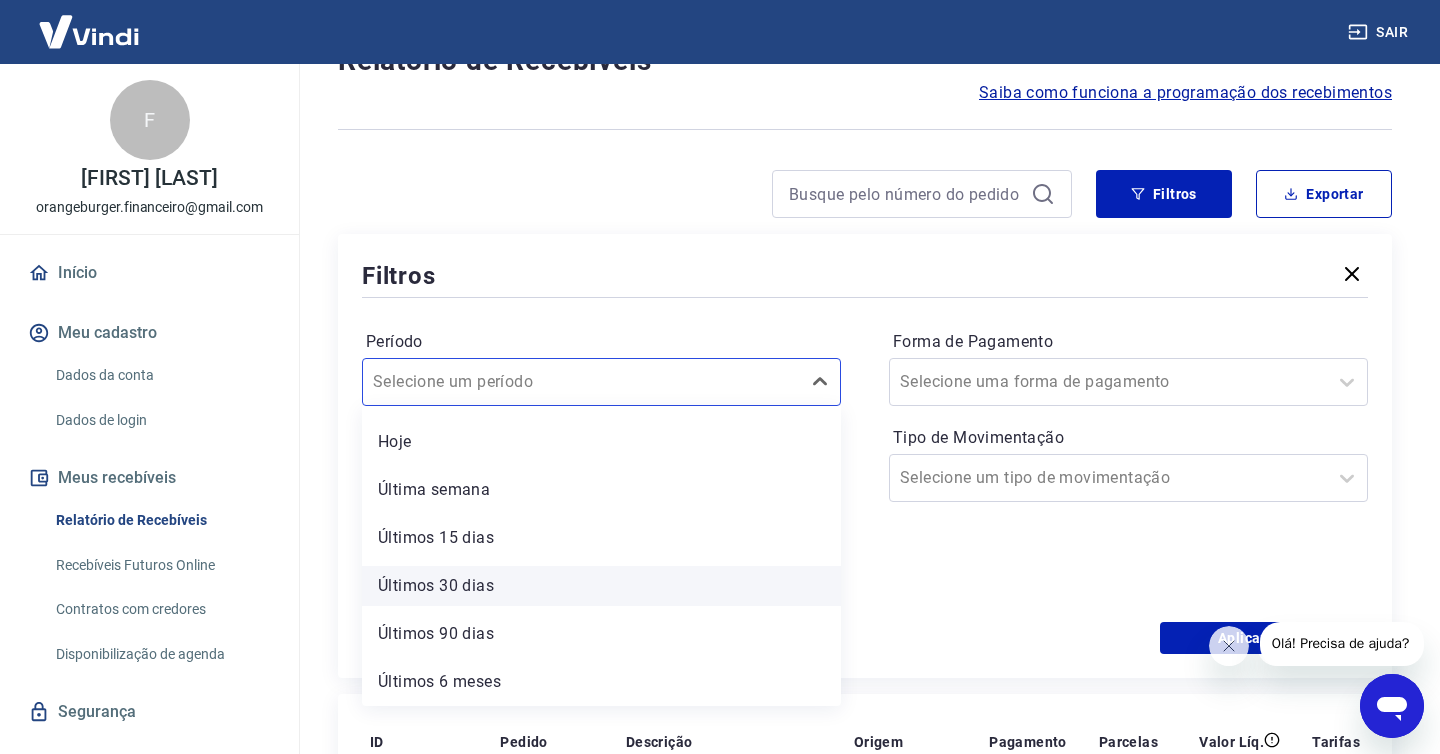 scroll, scrollTop: 0, scrollLeft: 0, axis: both 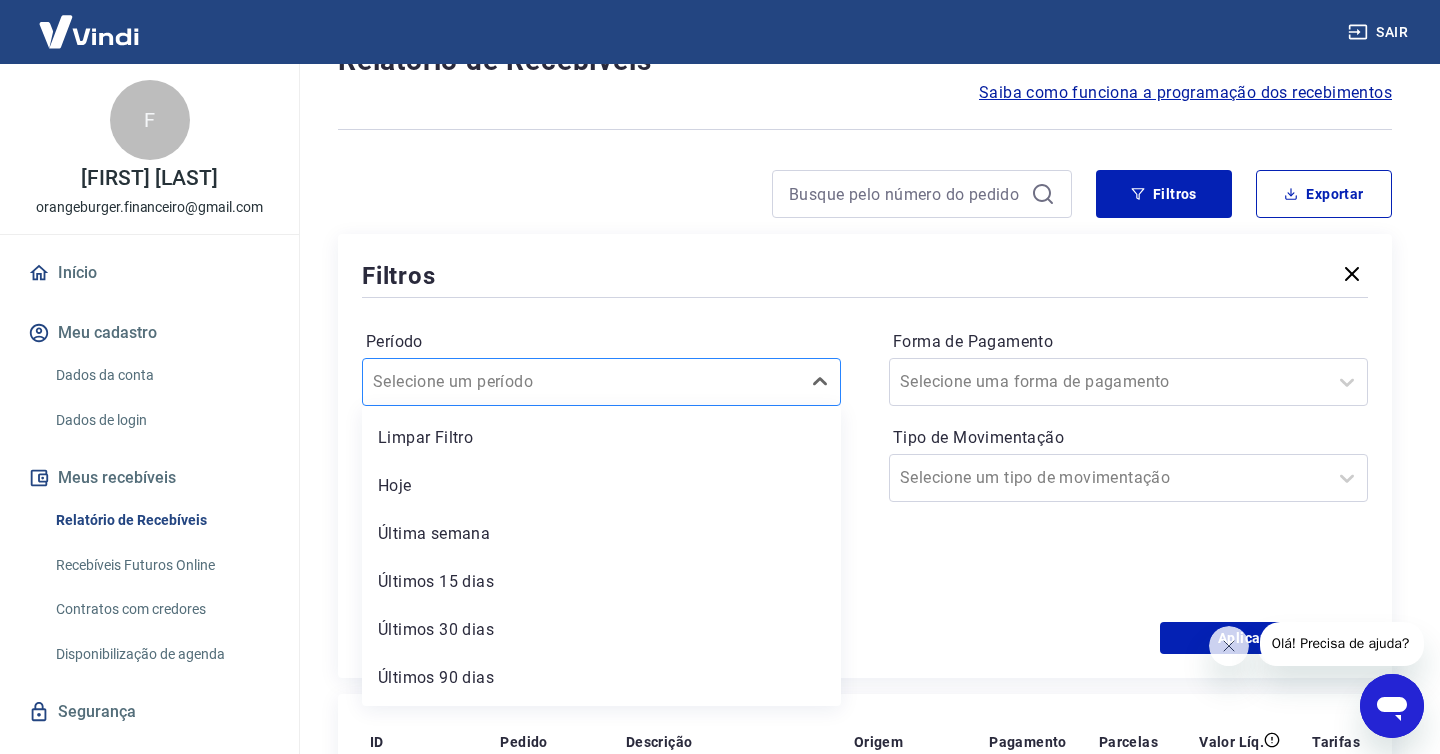 click at bounding box center (581, 382) 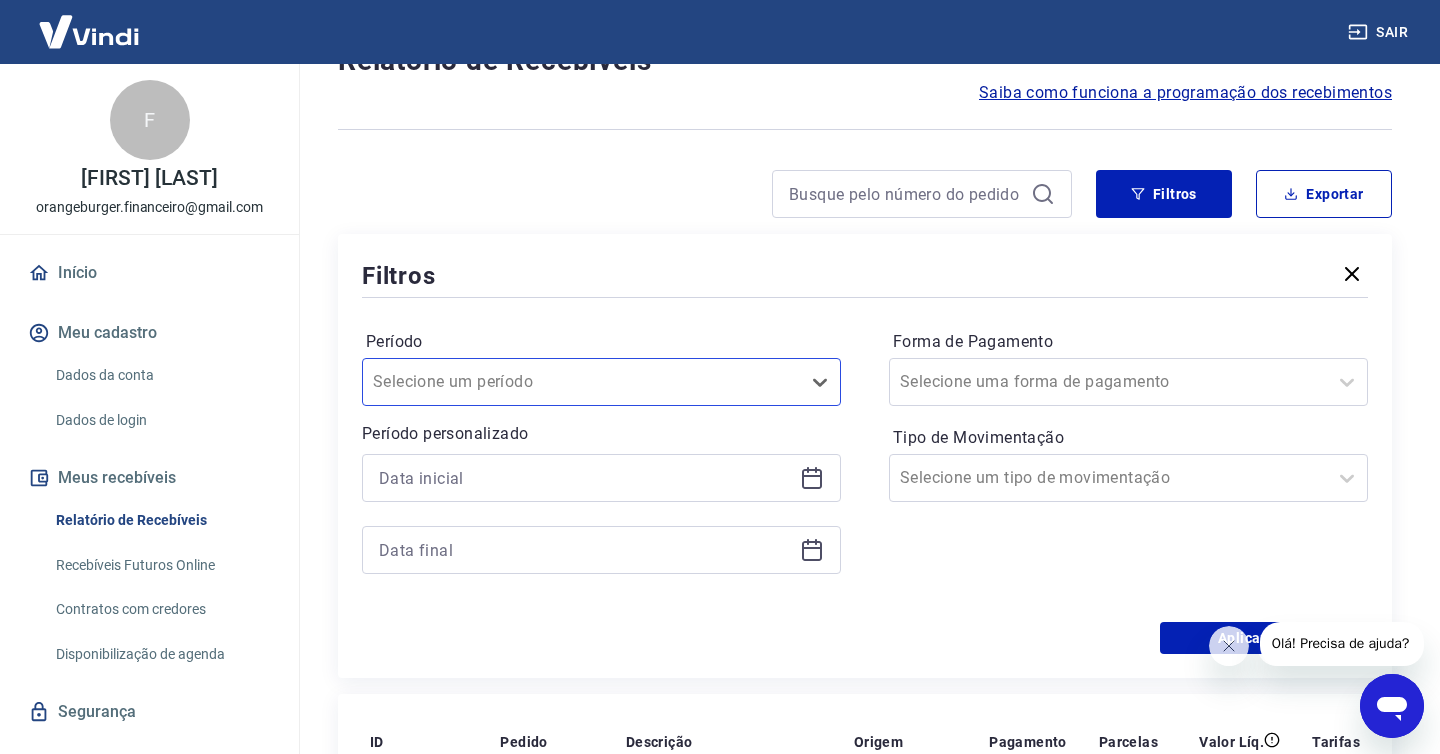 click at bounding box center (601, 478) 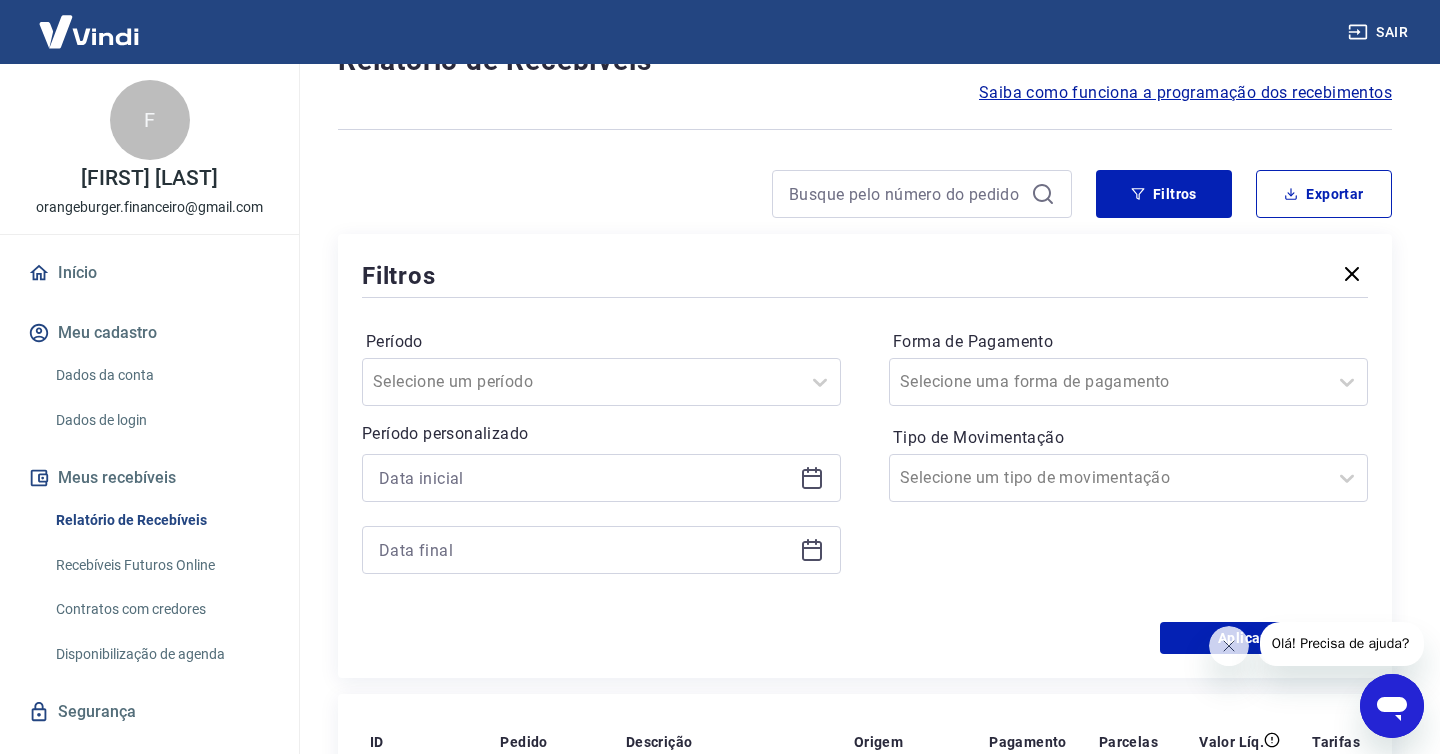 click 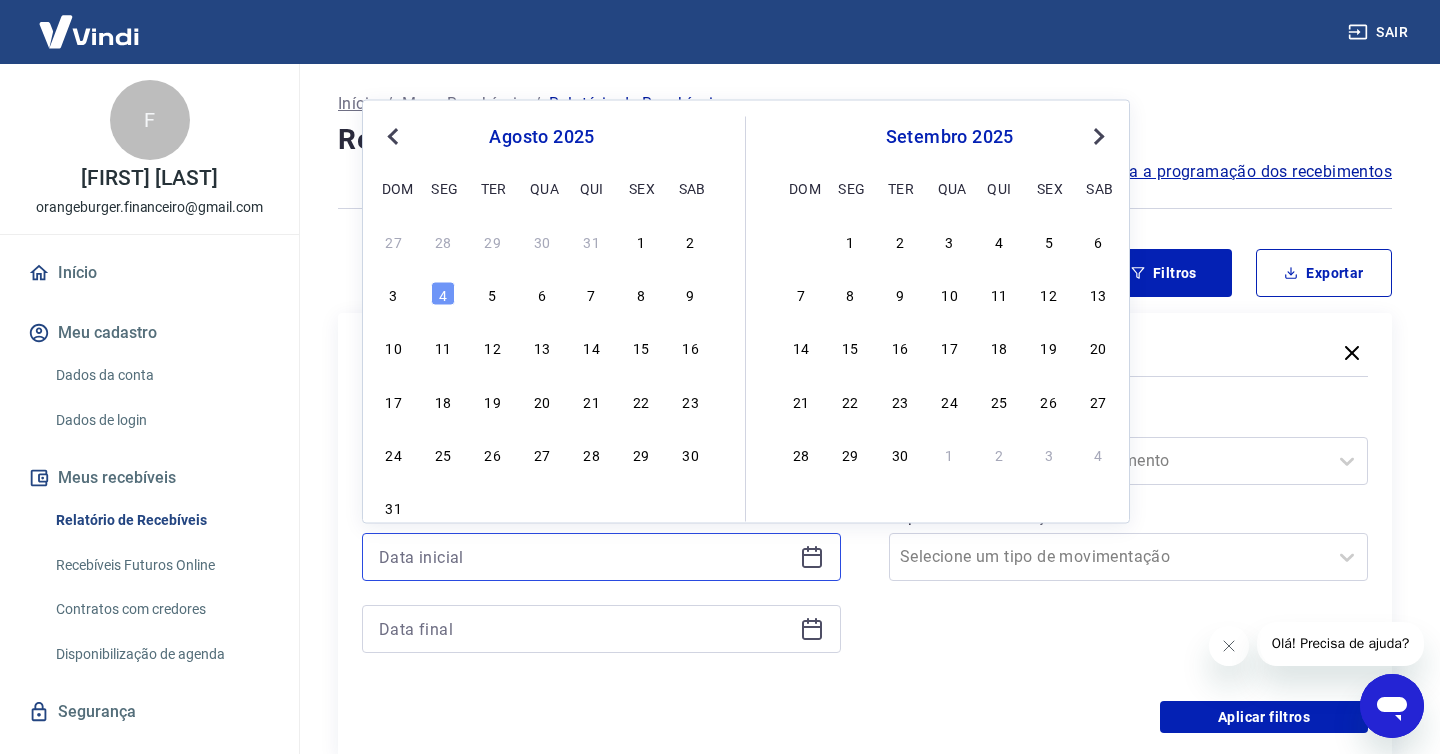 scroll, scrollTop: 3, scrollLeft: 0, axis: vertical 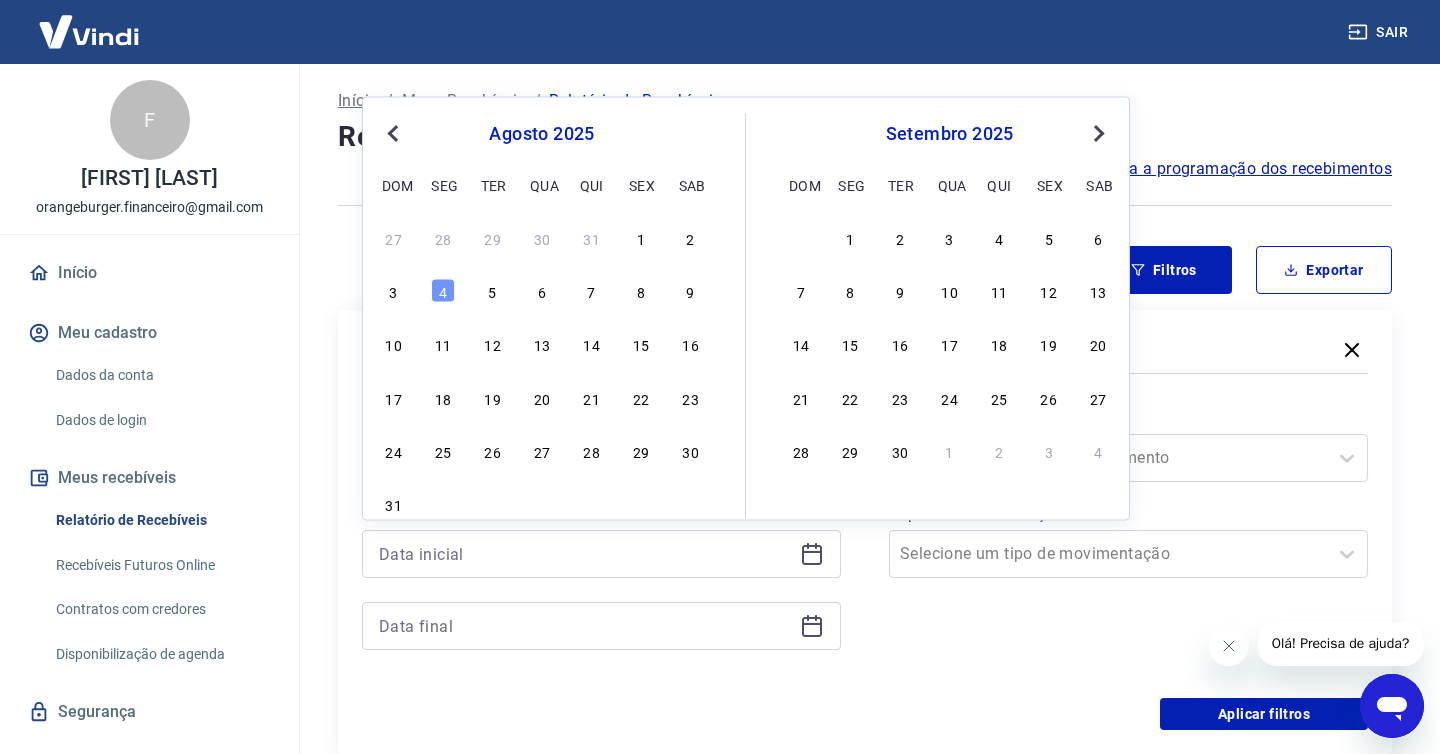click on "Previous Month" at bounding box center [395, 132] 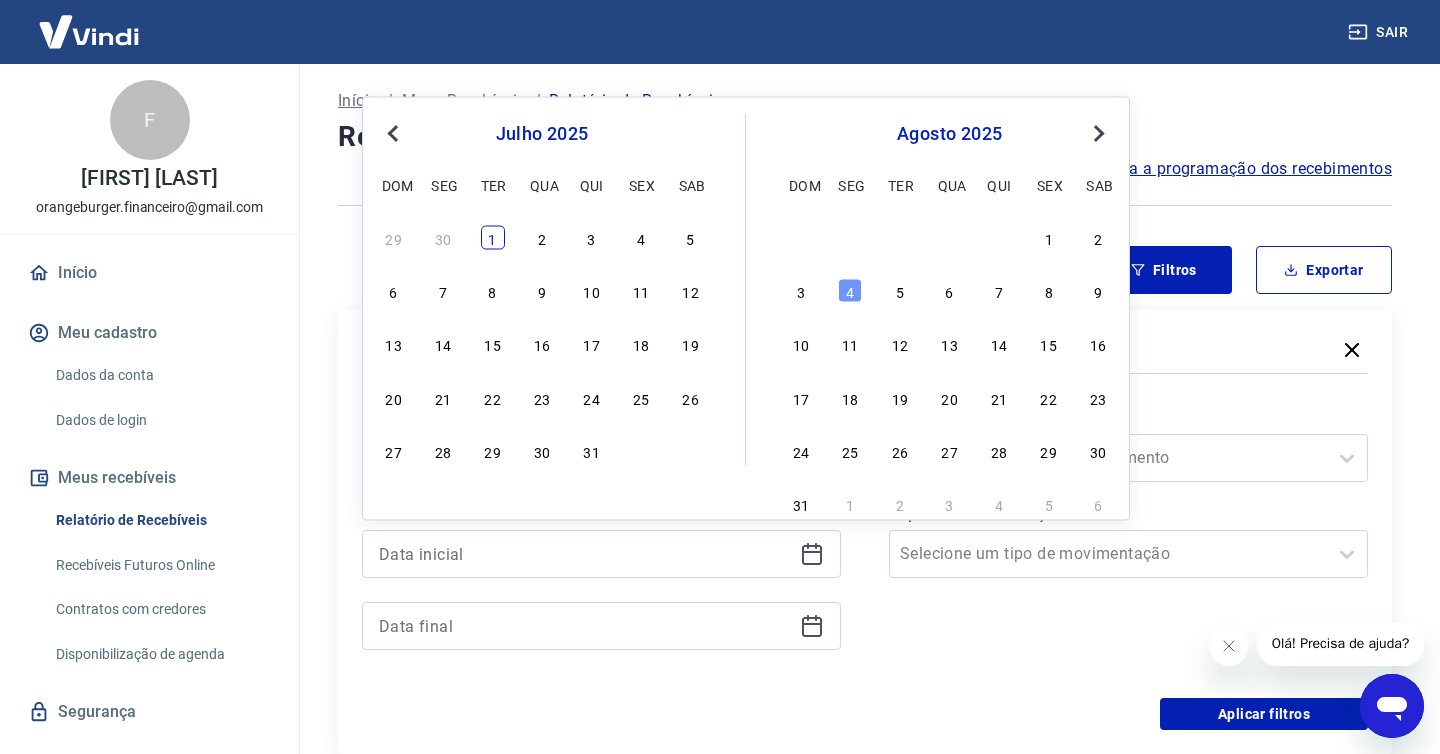 click on "1" at bounding box center (493, 237) 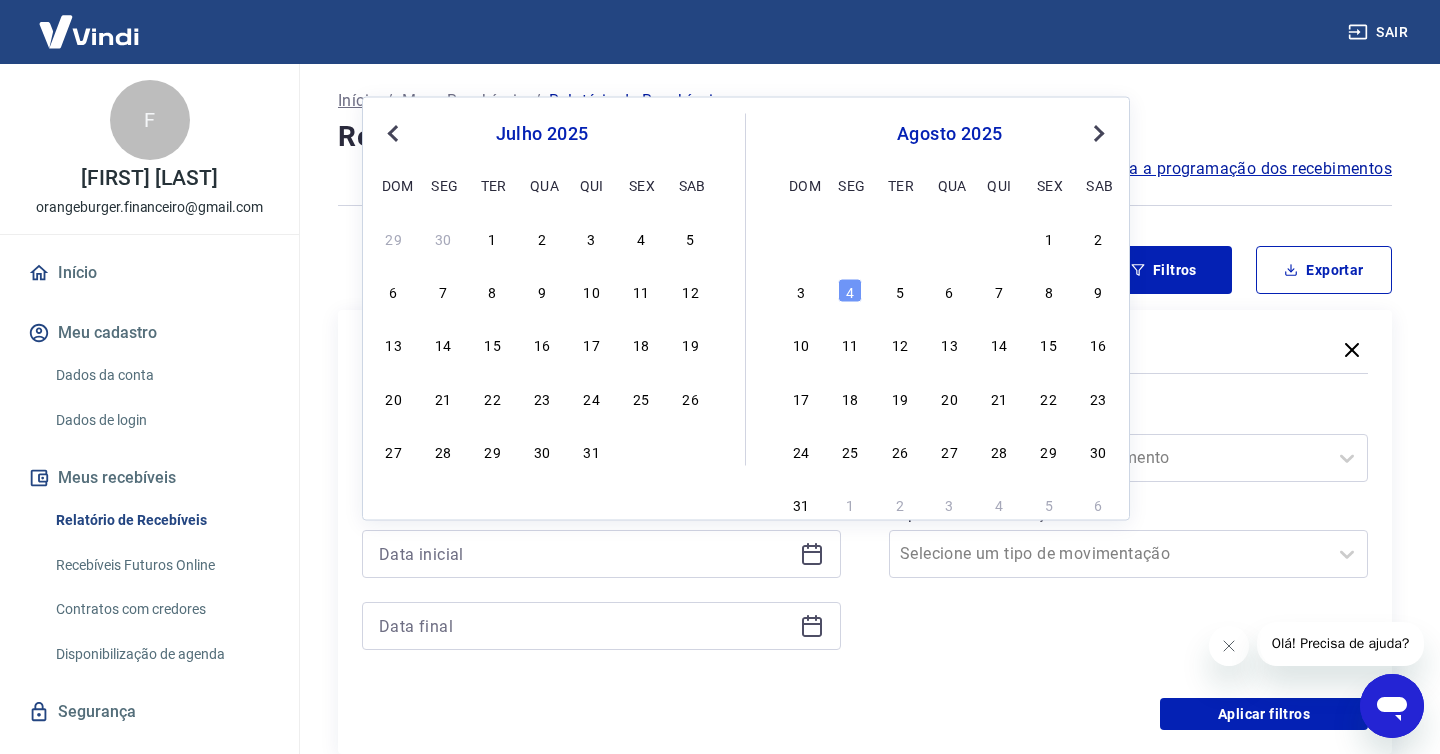type on "01/07/2025" 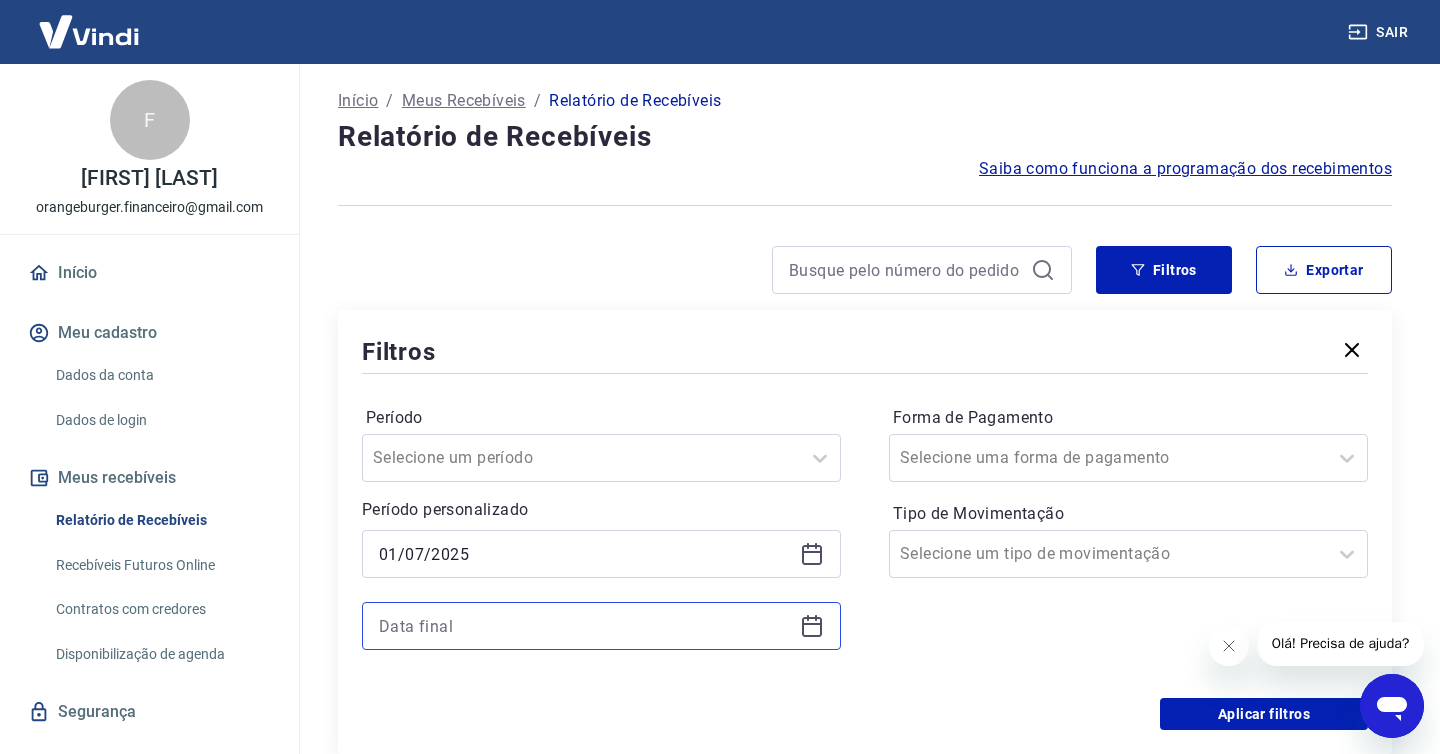 click at bounding box center (585, 626) 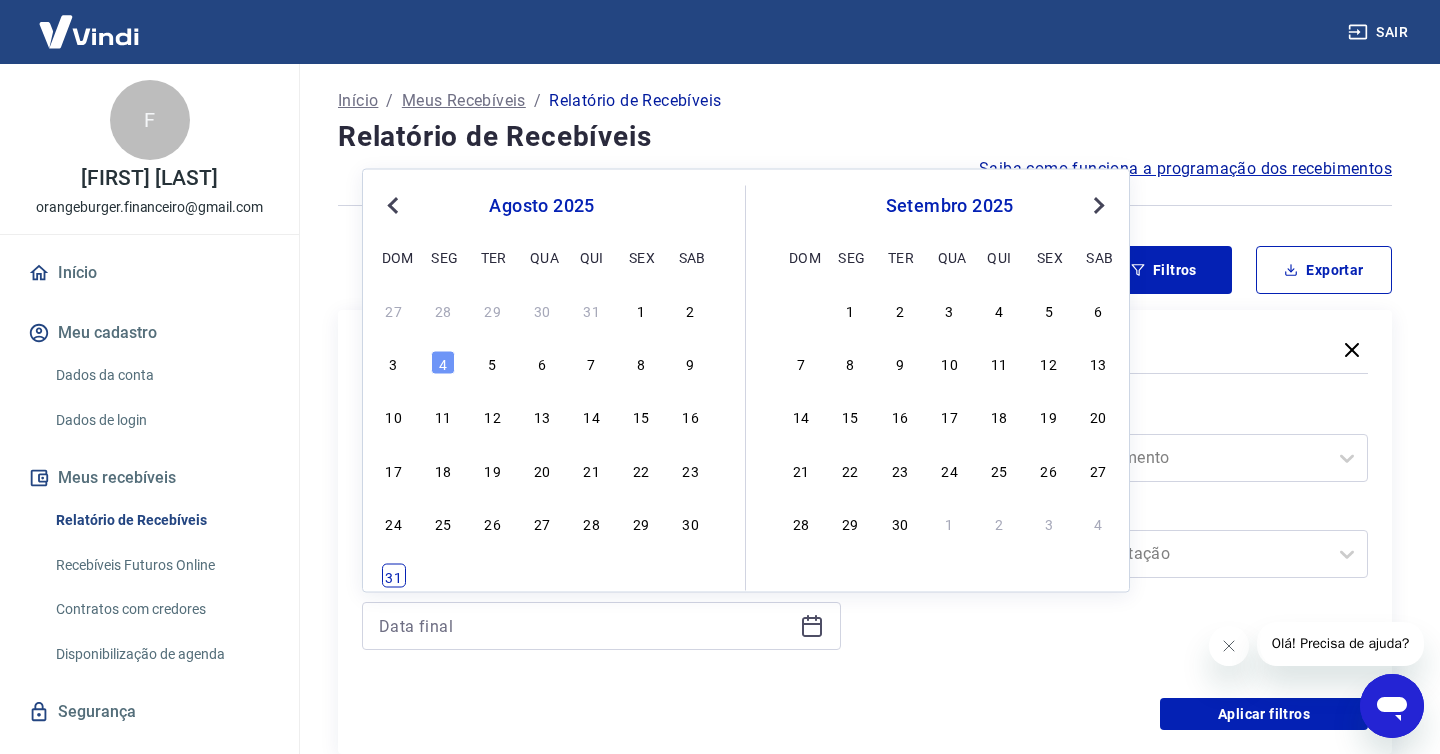 click on "31" at bounding box center (394, 576) 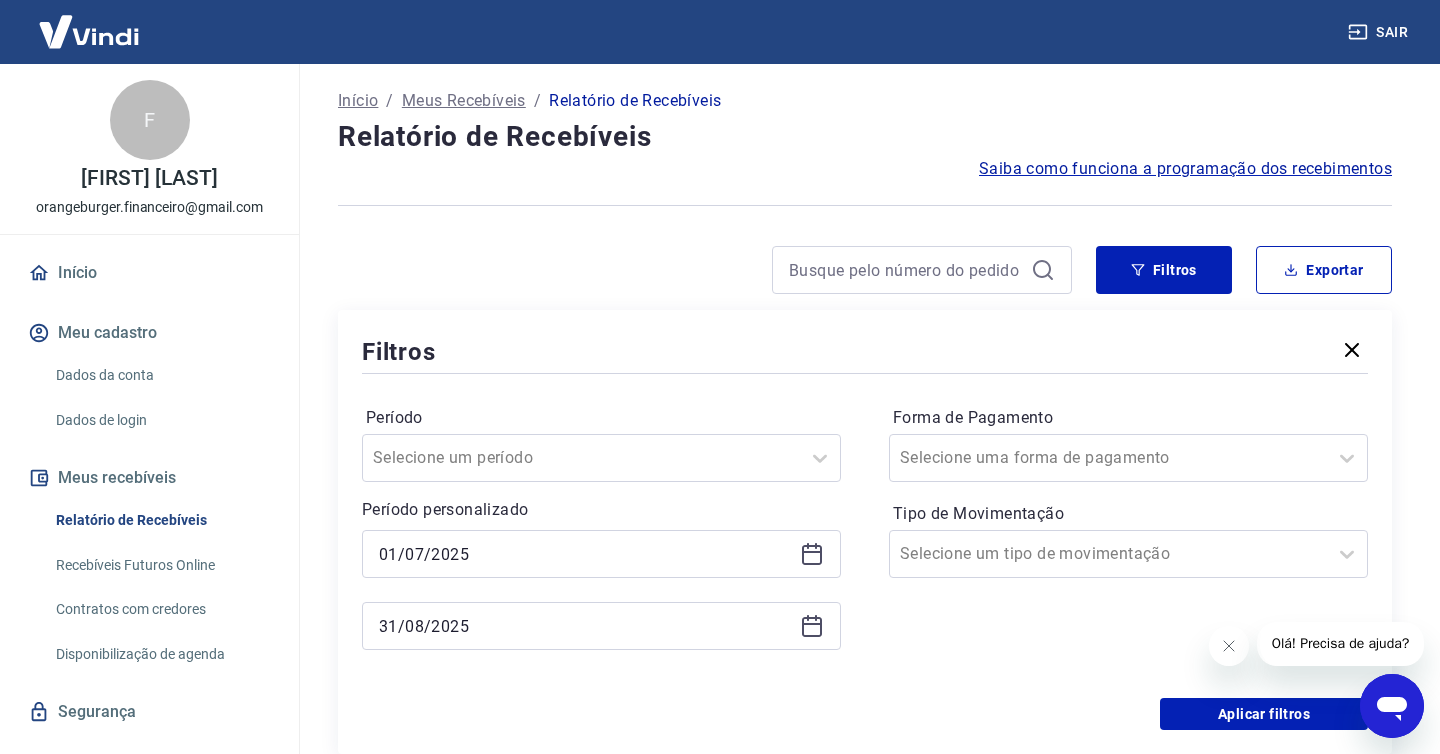 click 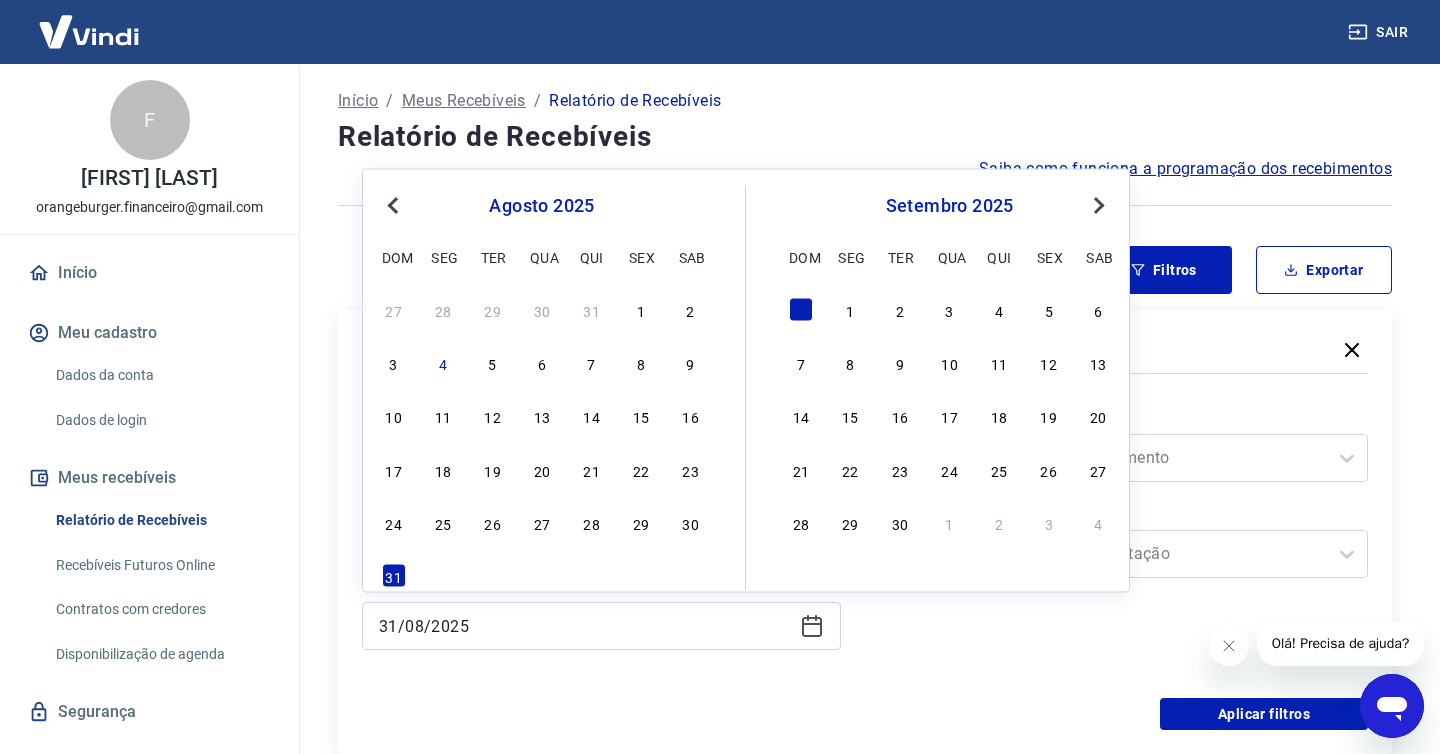 click on "Previous Month" at bounding box center [393, 206] 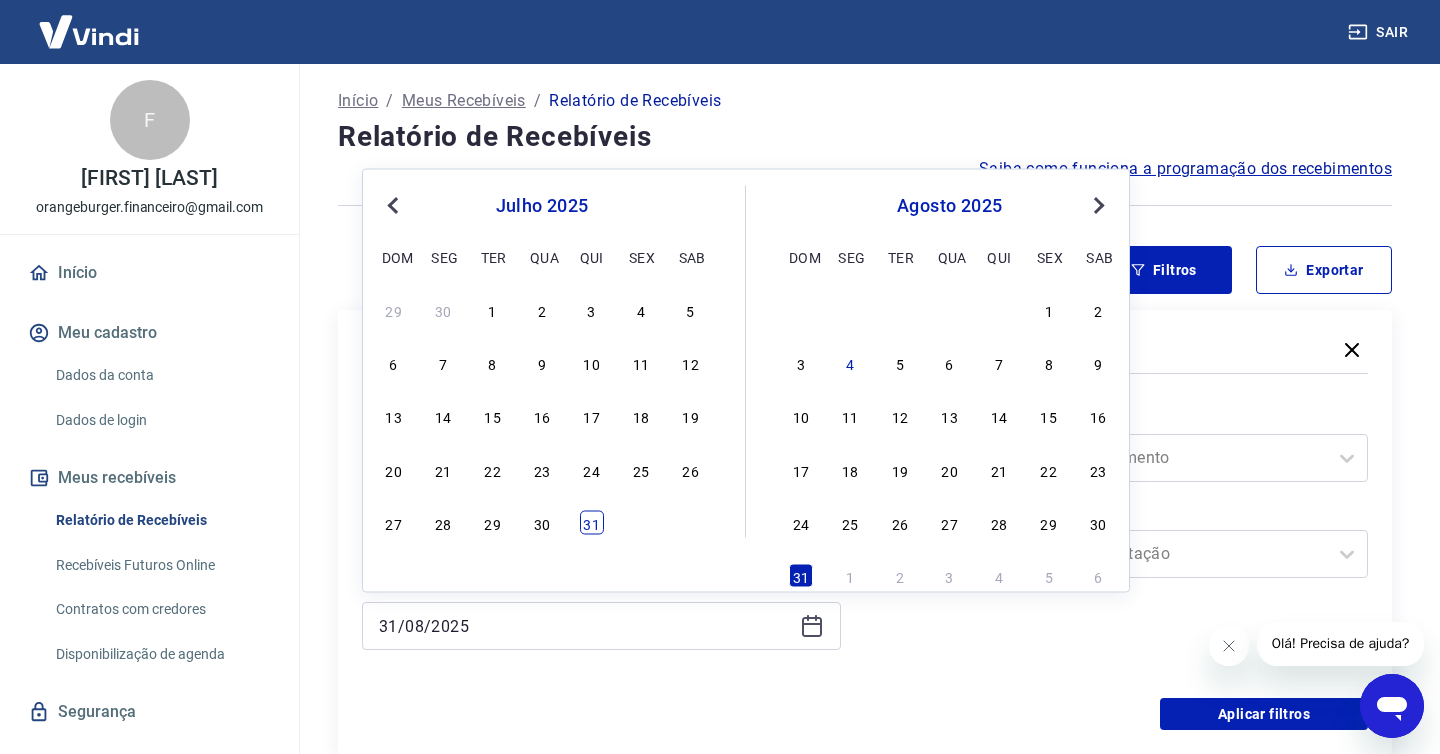 click on "31" at bounding box center [592, 523] 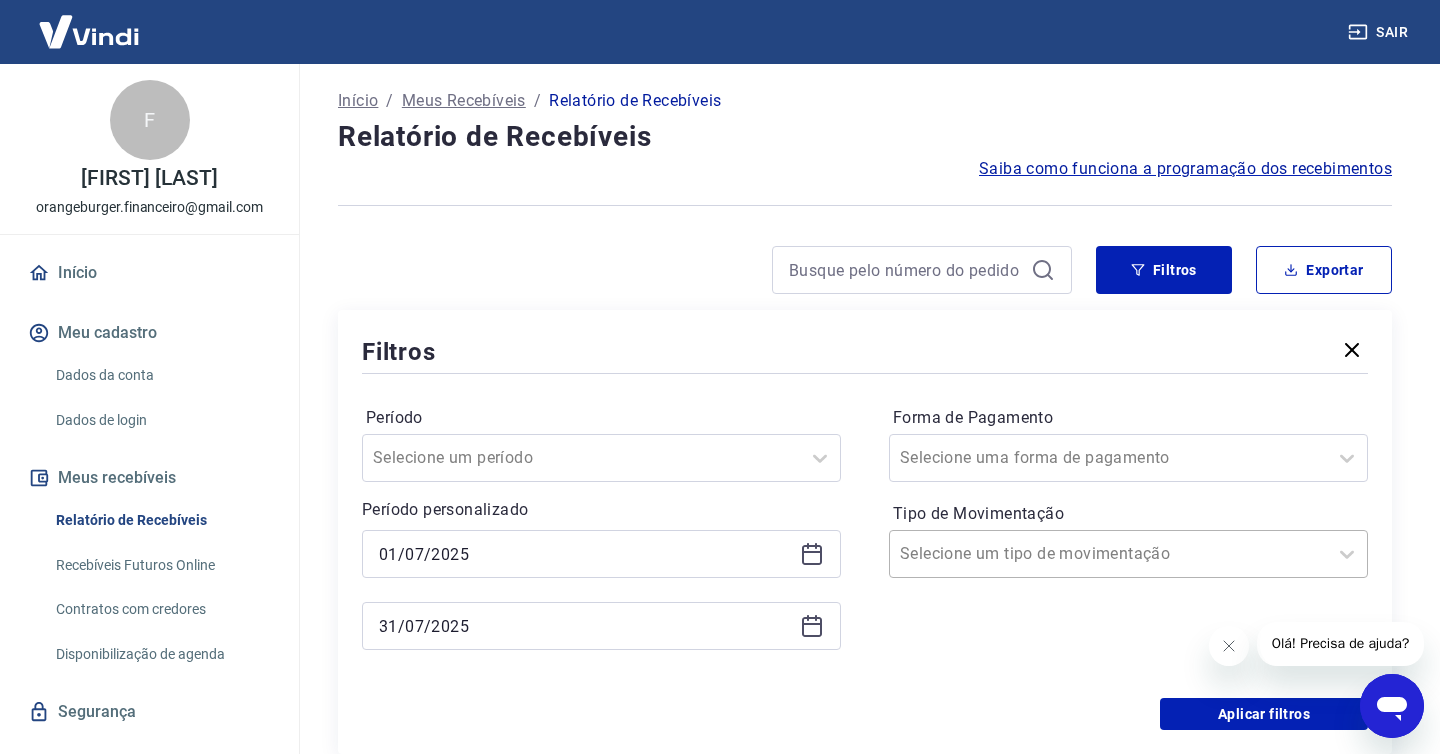 click at bounding box center [1108, 554] 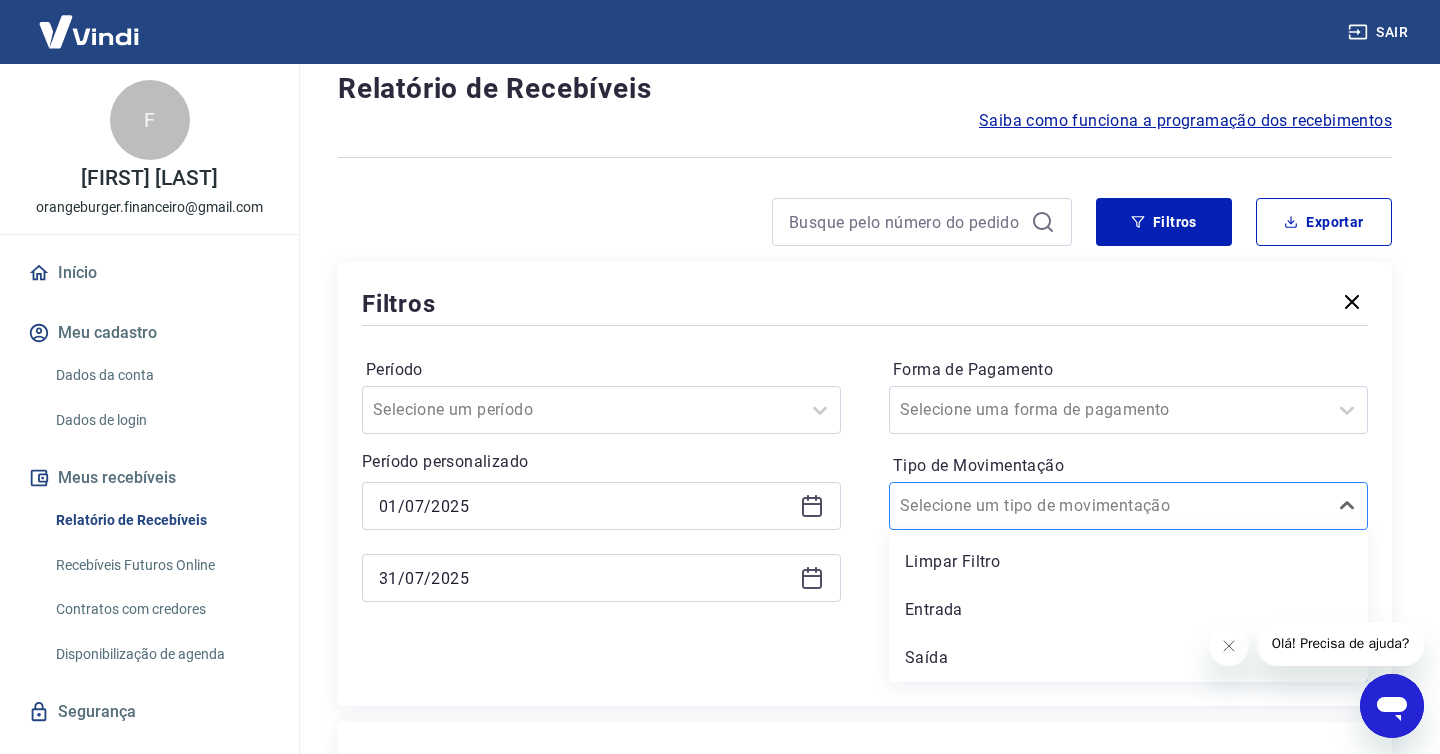 scroll, scrollTop: 52, scrollLeft: 0, axis: vertical 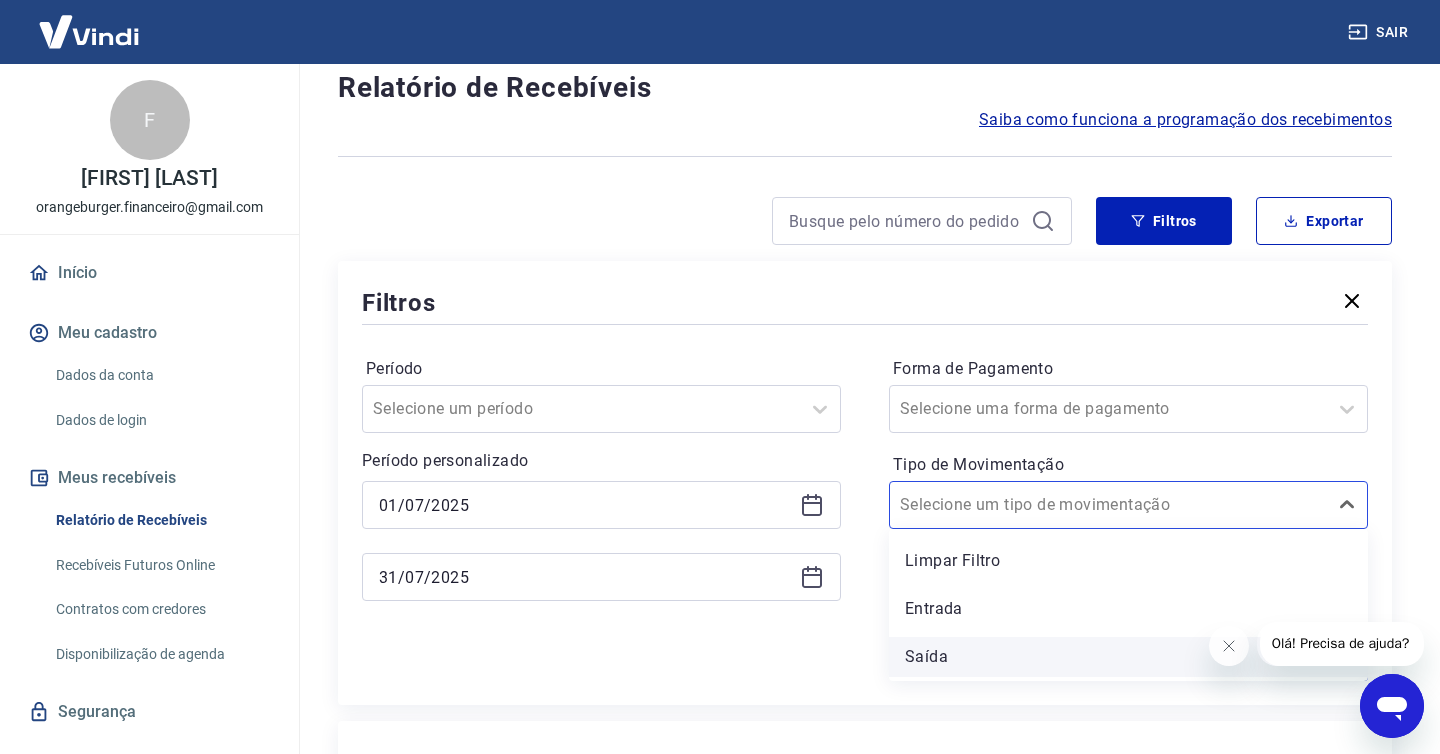 click on "Saída" at bounding box center (1128, 657) 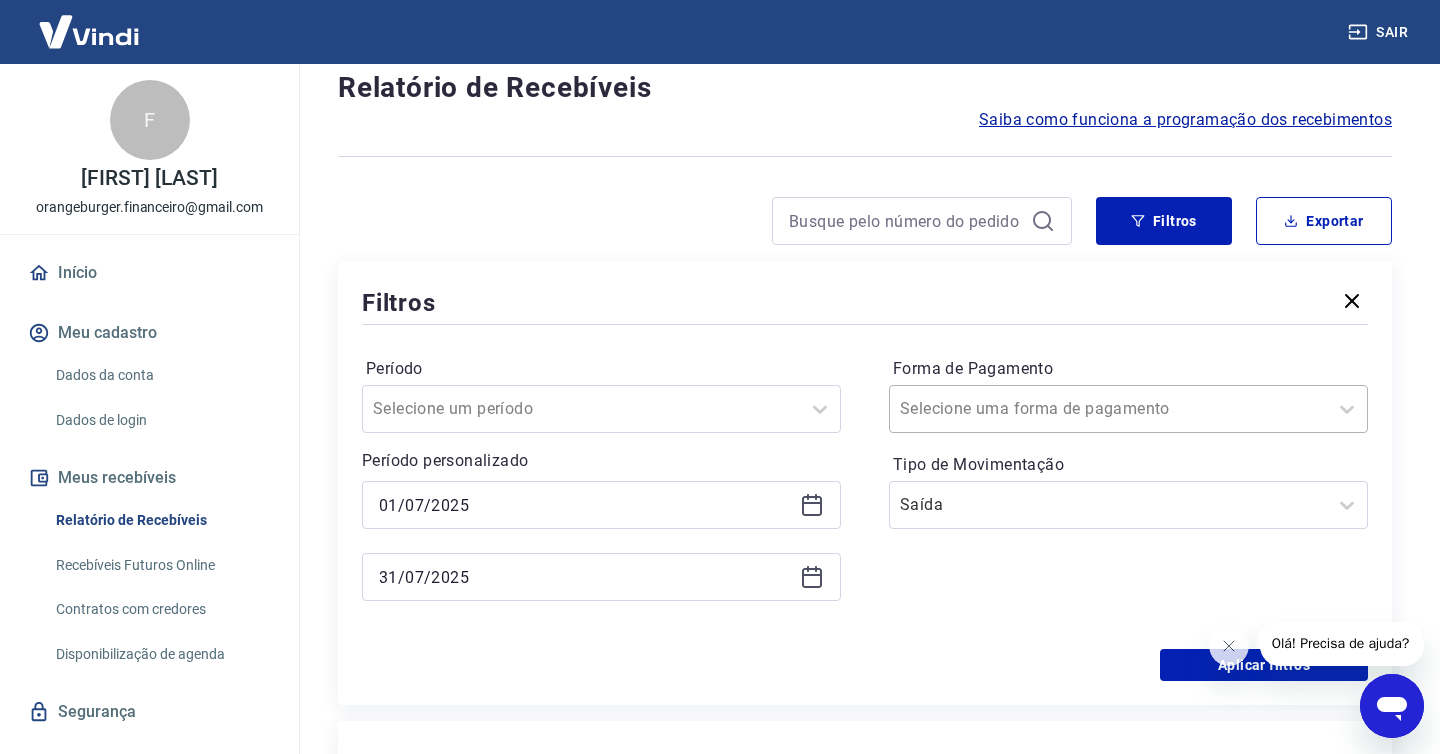 click at bounding box center [1108, 409] 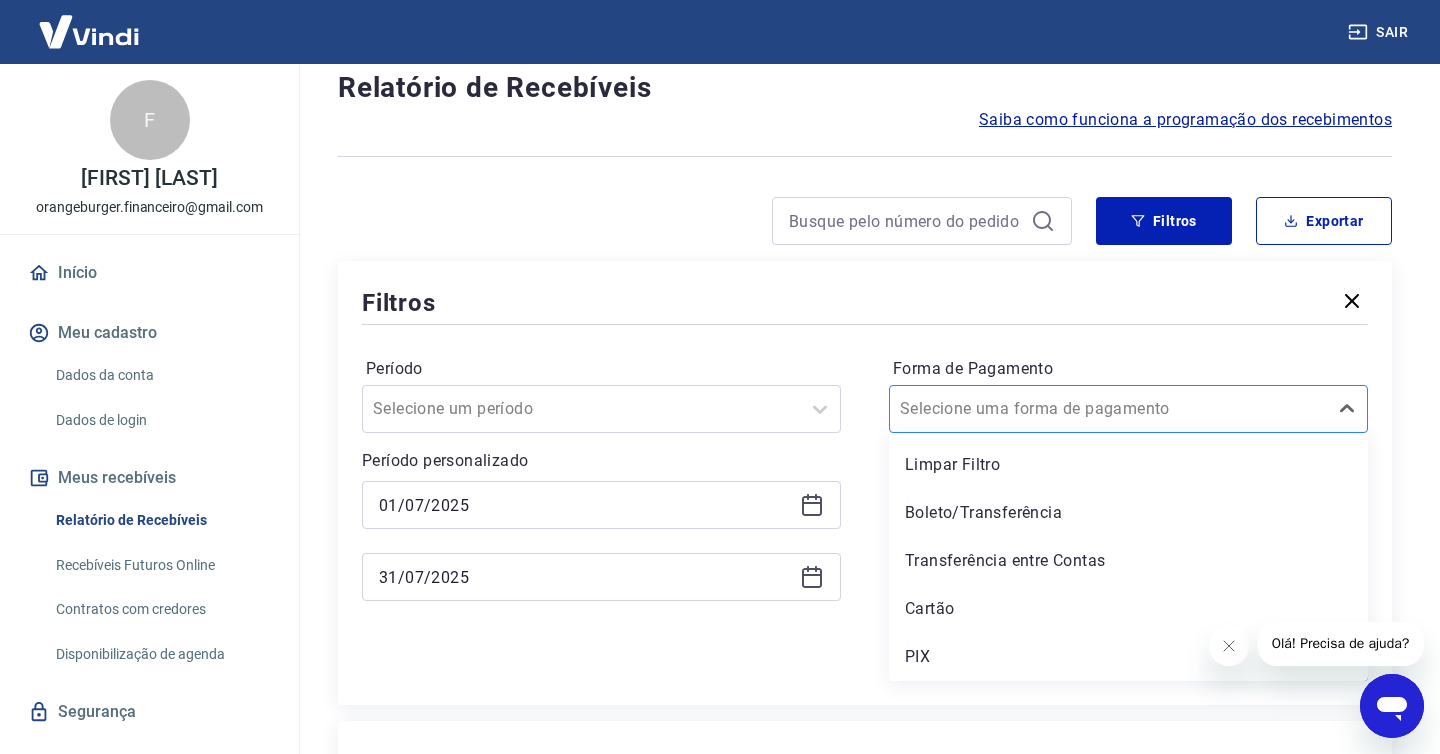 click at bounding box center [1108, 409] 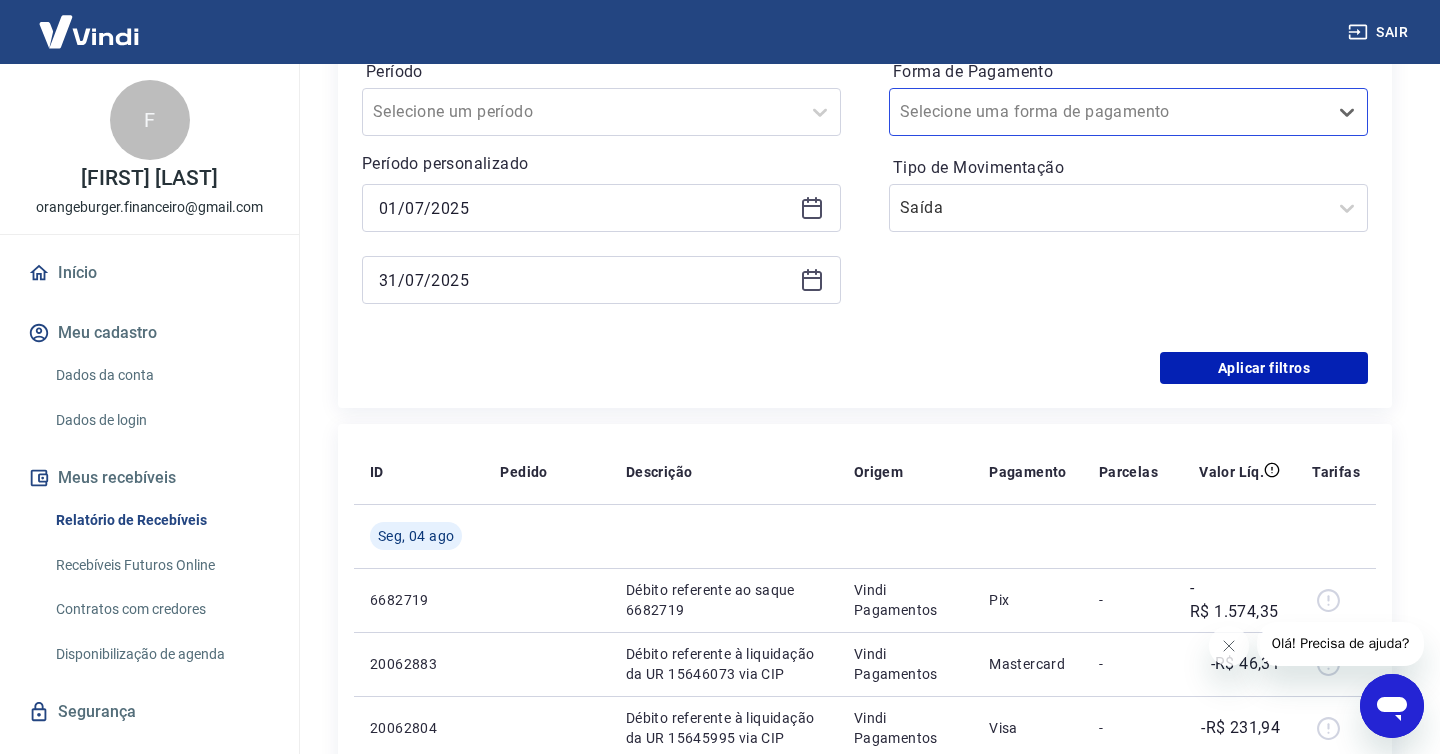 scroll, scrollTop: 348, scrollLeft: 0, axis: vertical 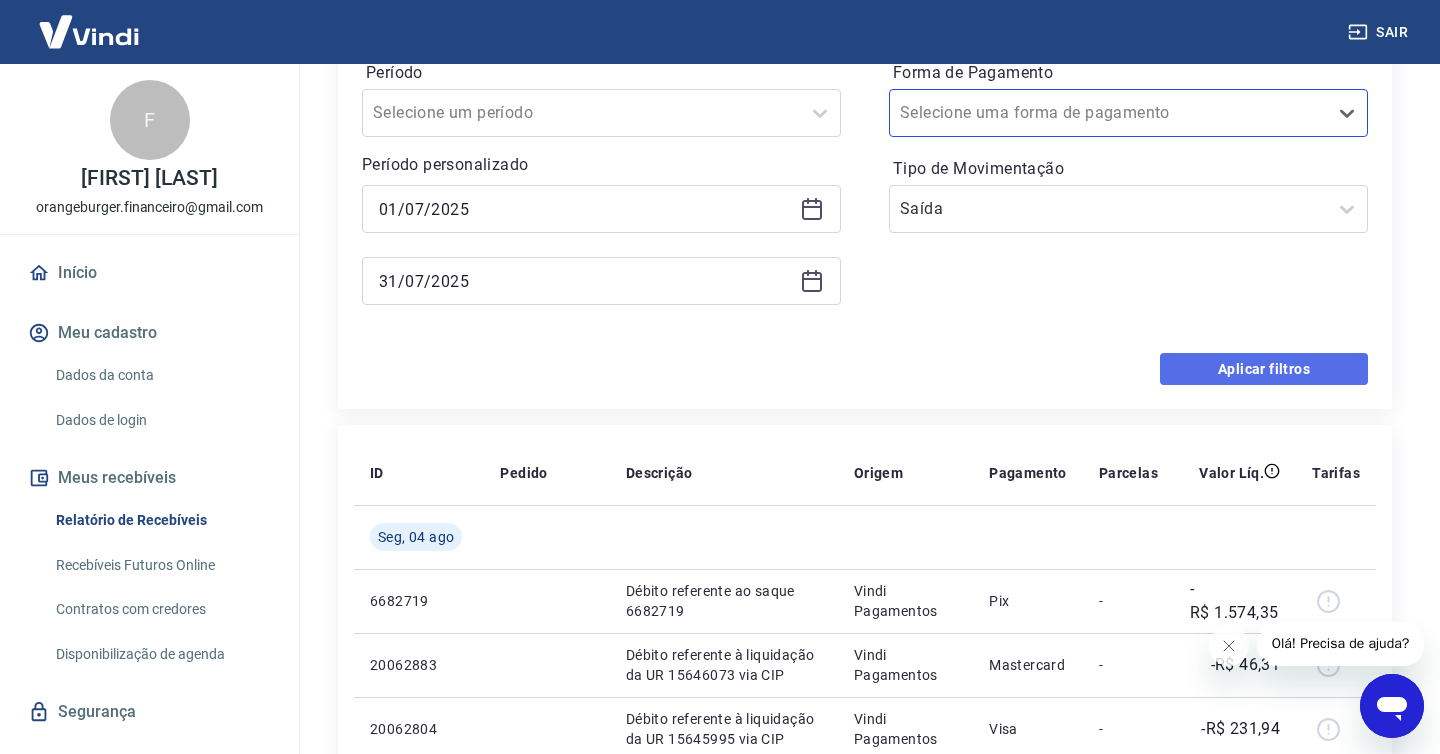 click on "Aplicar filtros" at bounding box center (1264, 369) 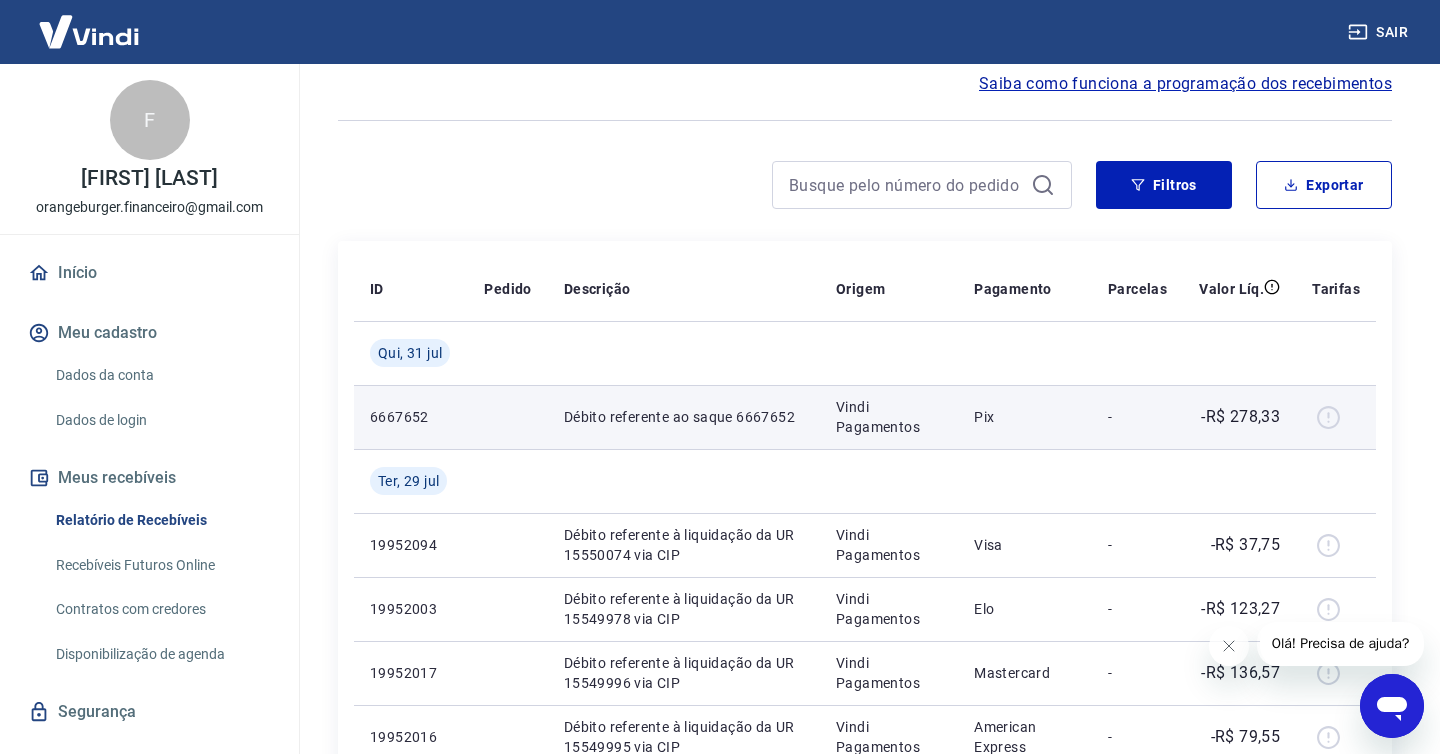 scroll, scrollTop: 0, scrollLeft: 0, axis: both 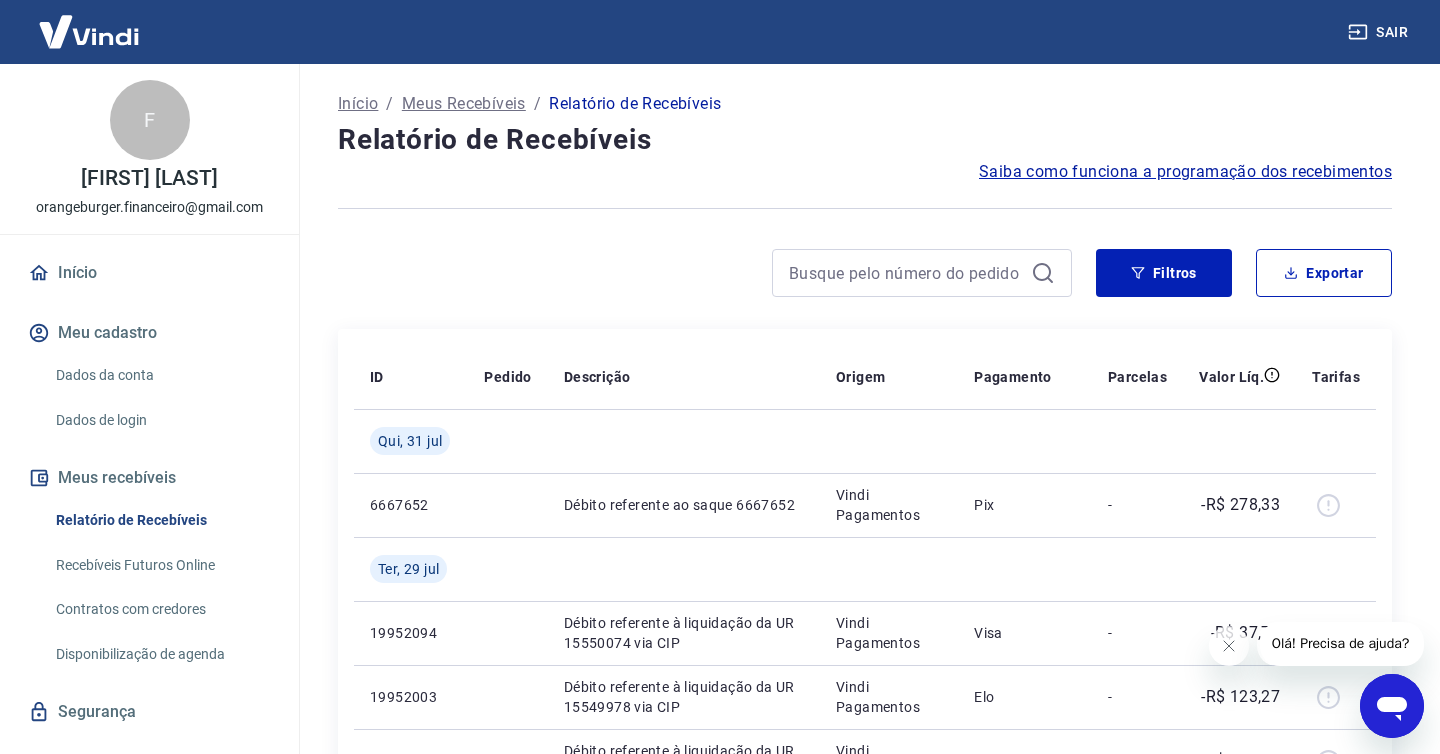 click on "Início" at bounding box center (149, 273) 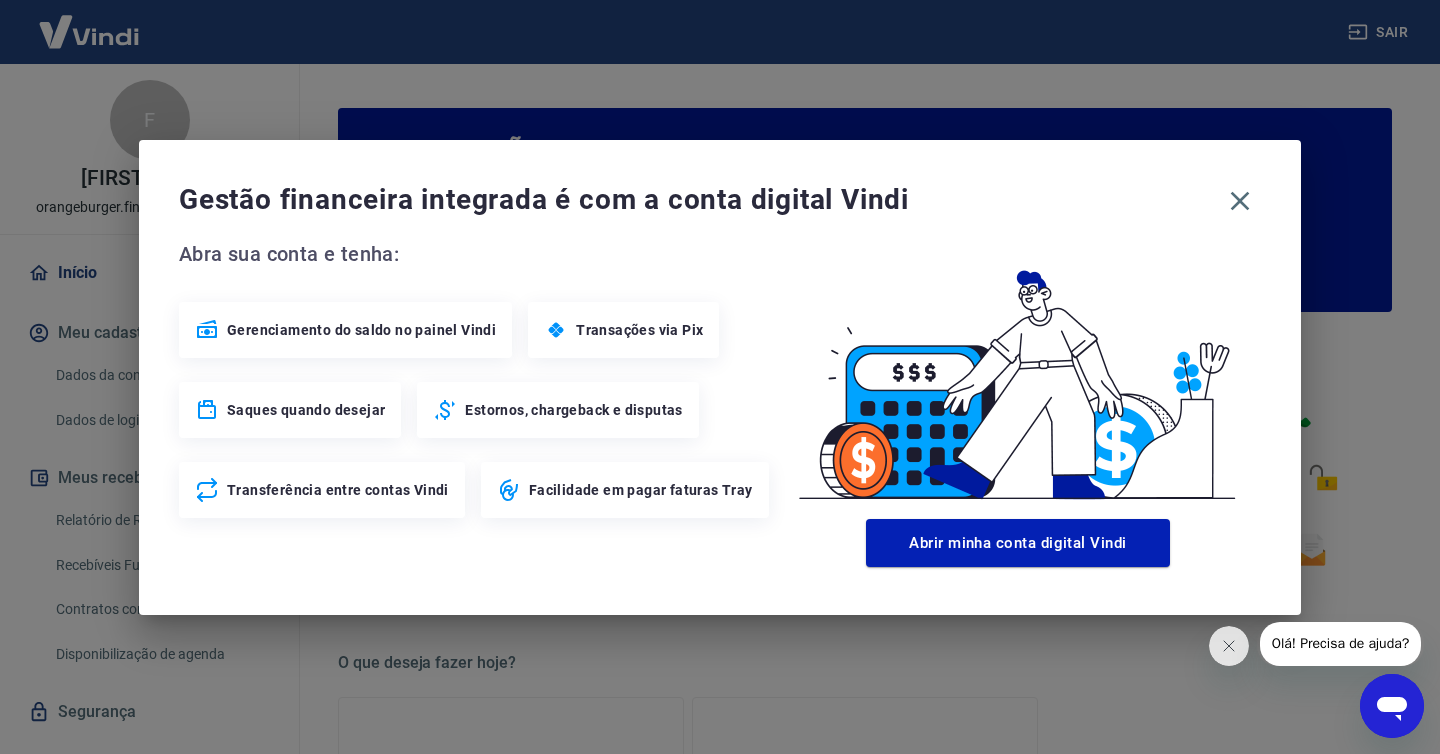 click on "Gerenciamento do saldo no painel Vindi" at bounding box center (361, 330) 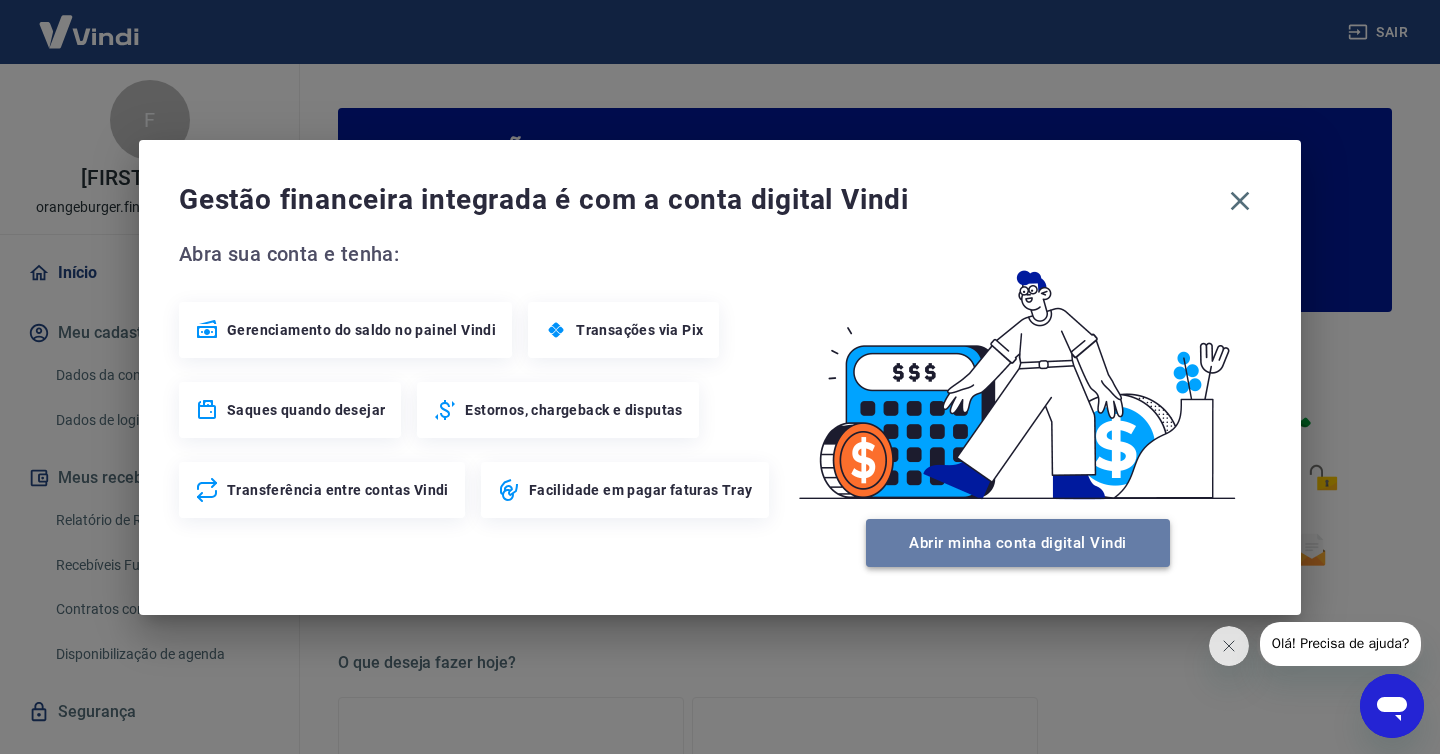 click on "Abrir minha conta digital Vindi" at bounding box center [1018, 543] 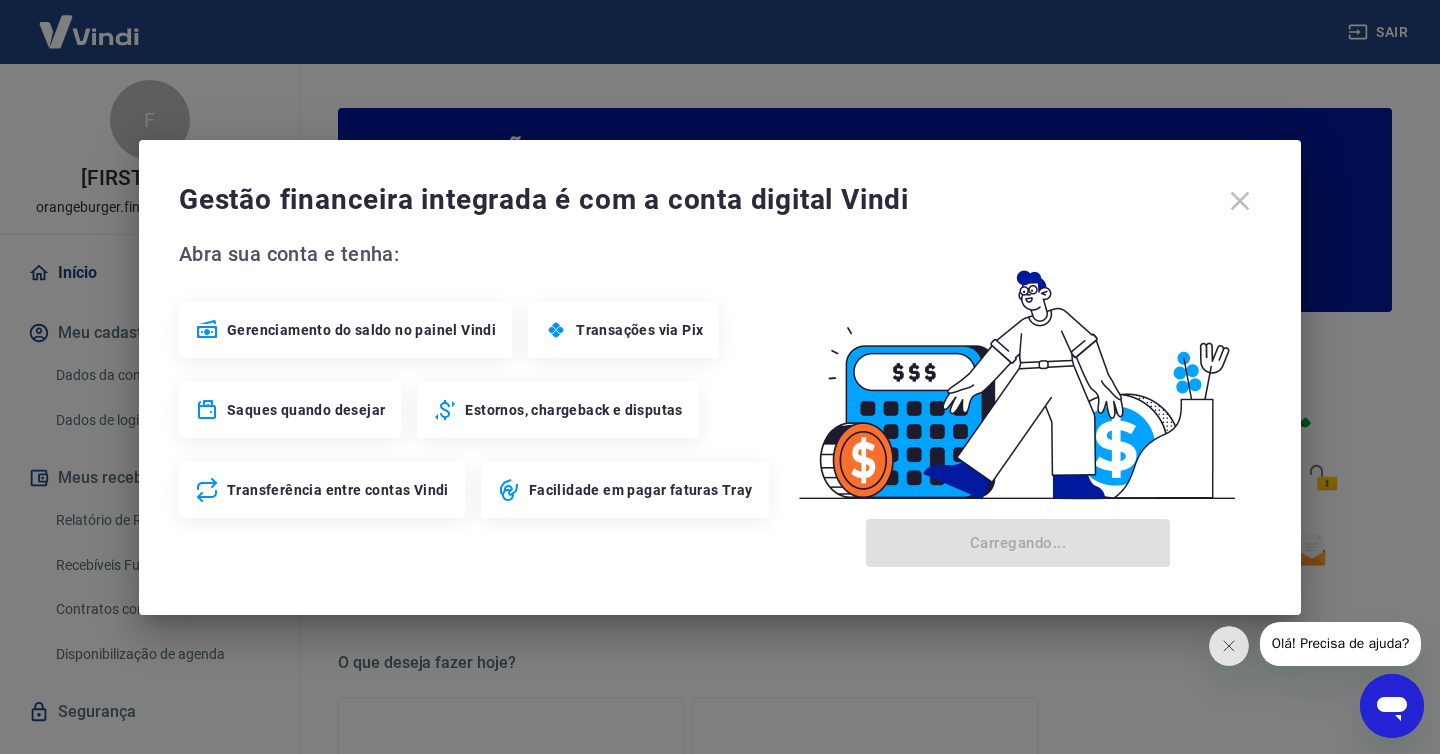 click on "Gestão financeira integrada é com a conta digital Vindi" at bounding box center [720, 201] 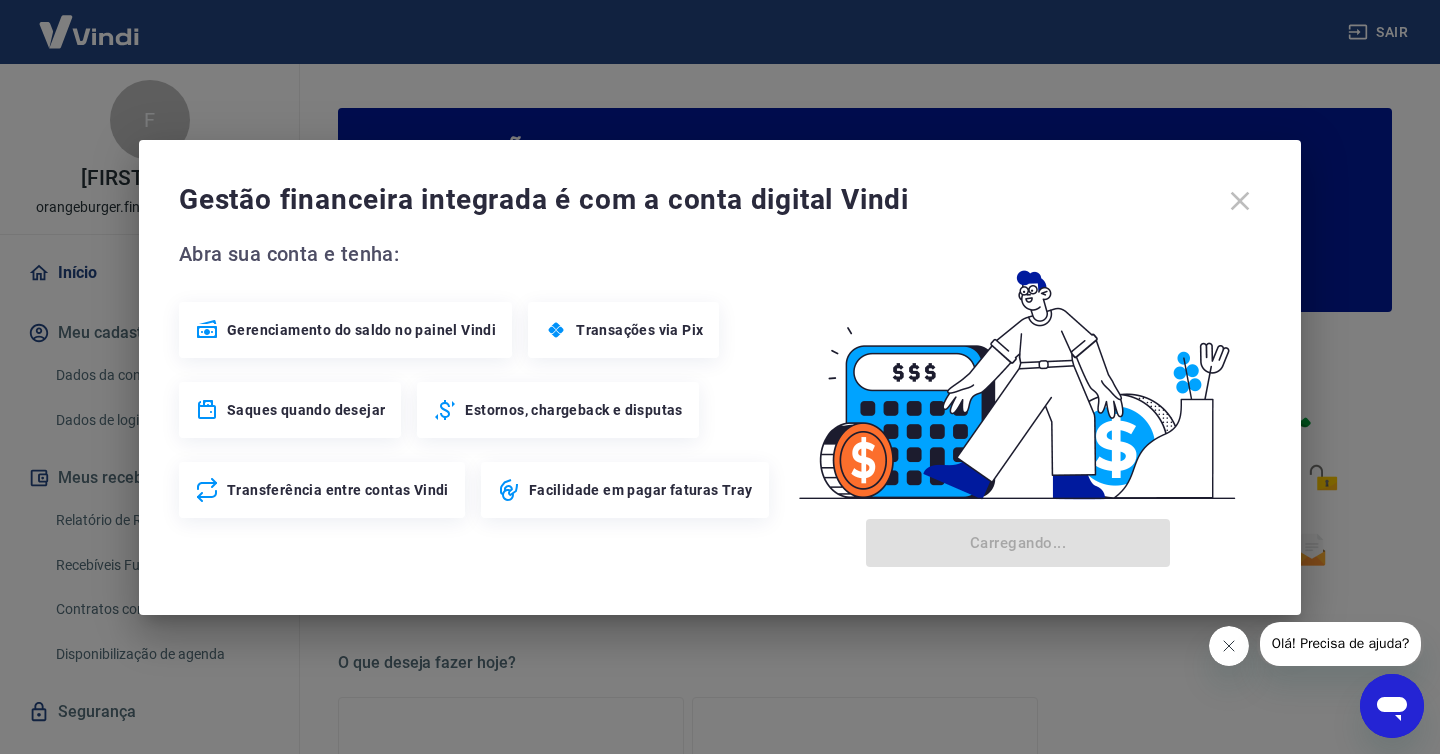 click at bounding box center [1229, 646] 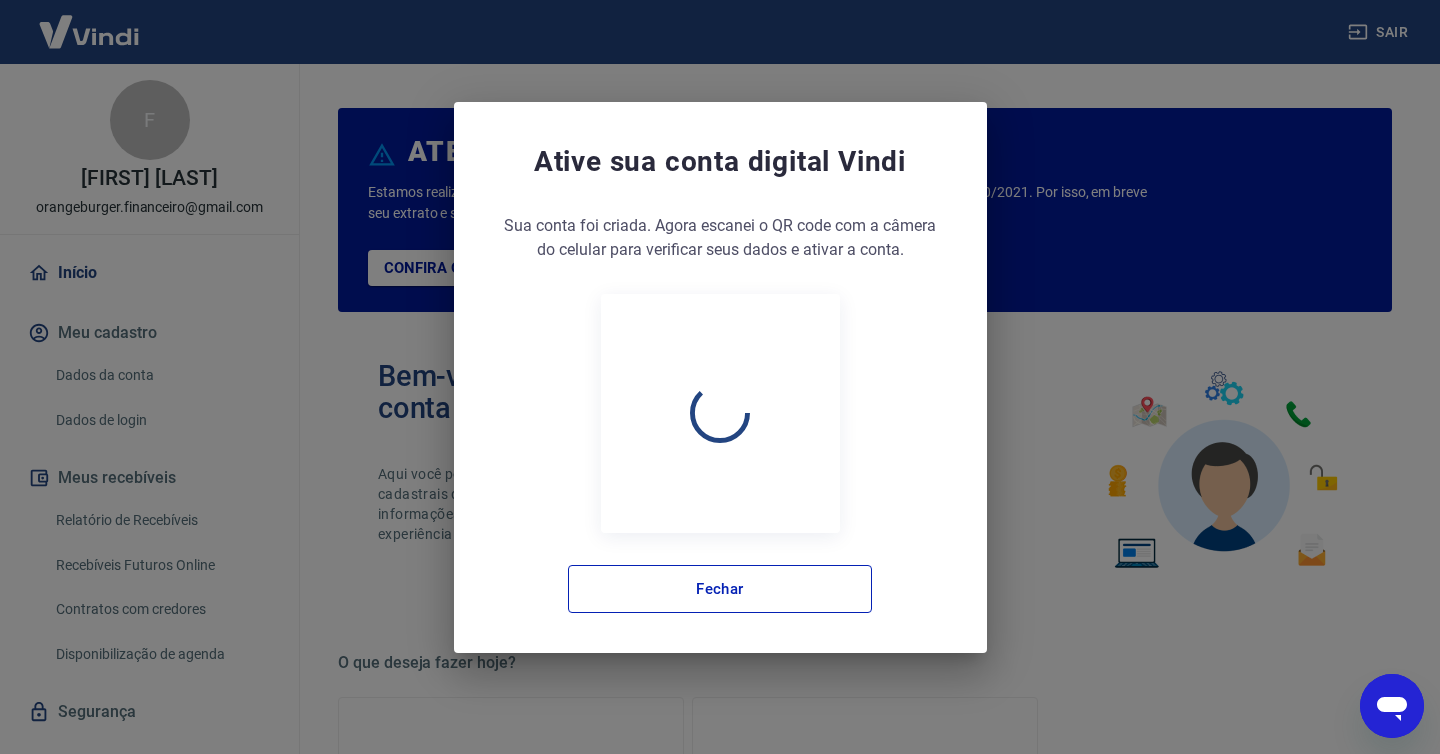 click on "Ative sua conta digital Vindi Sua conta foi criada. Agora clique no botão abaixo para verificar seus dados e ativar a conta. Sua conta foi criada. Agora escanei o QR code com a câmera do celular para verificar seus dados e ativar a conta. Carregando... Fechar" at bounding box center [720, 377] 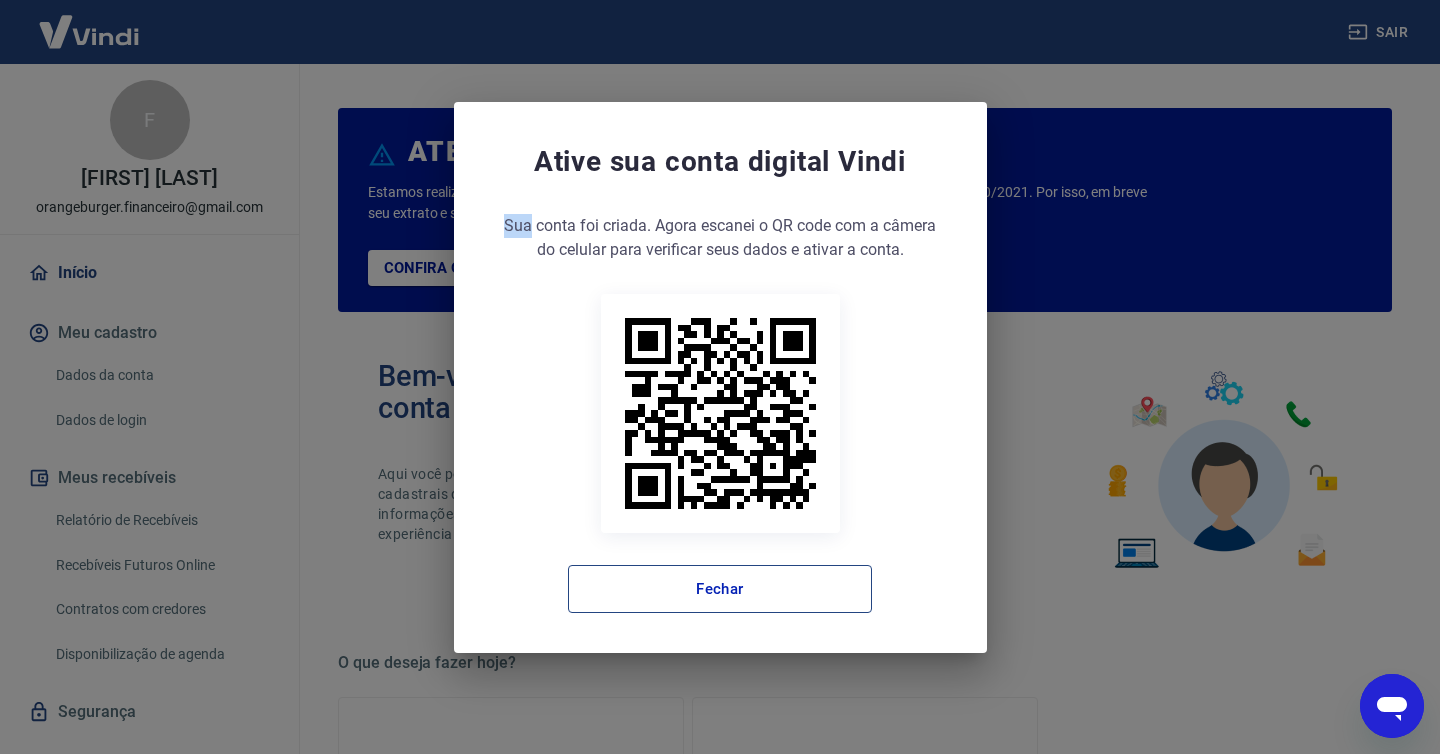 click on "Fechar" at bounding box center (720, 589) 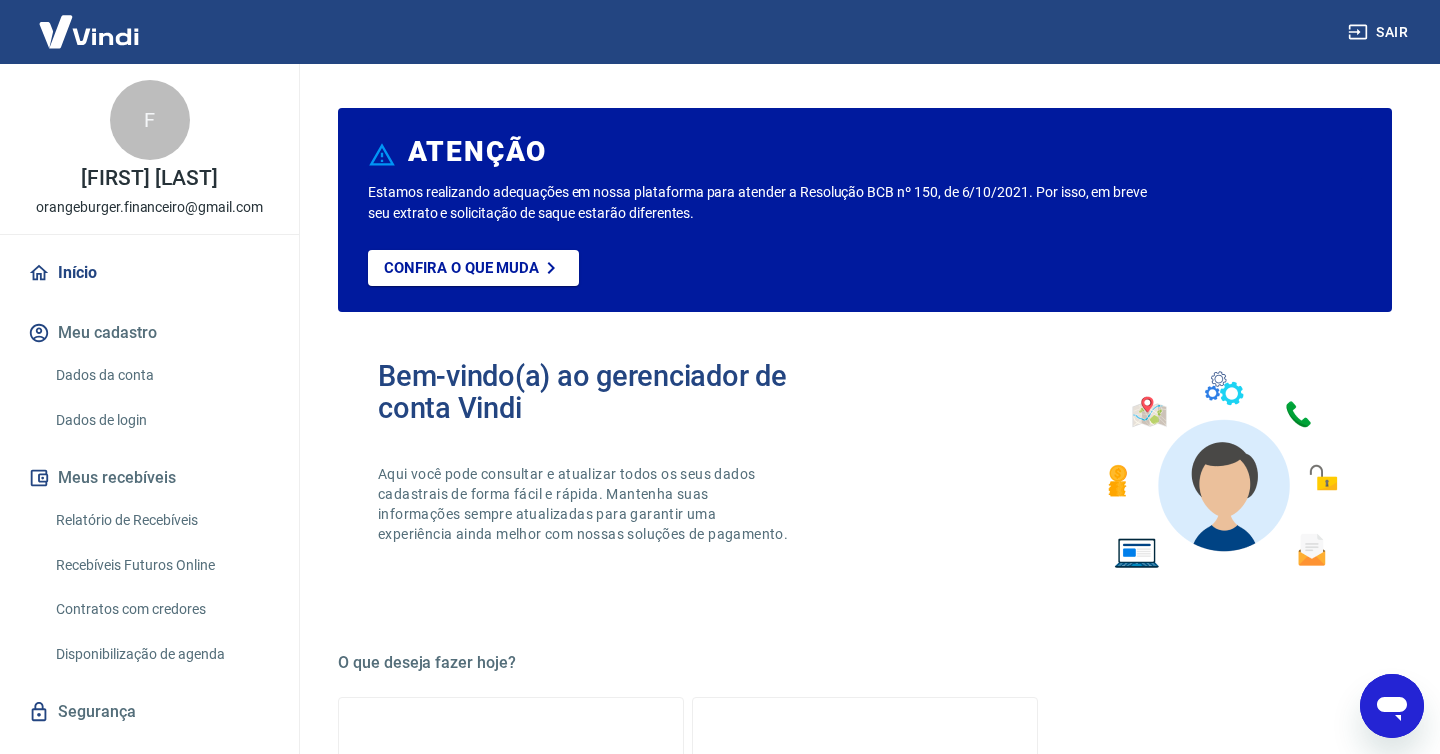 scroll, scrollTop: 61, scrollLeft: 0, axis: vertical 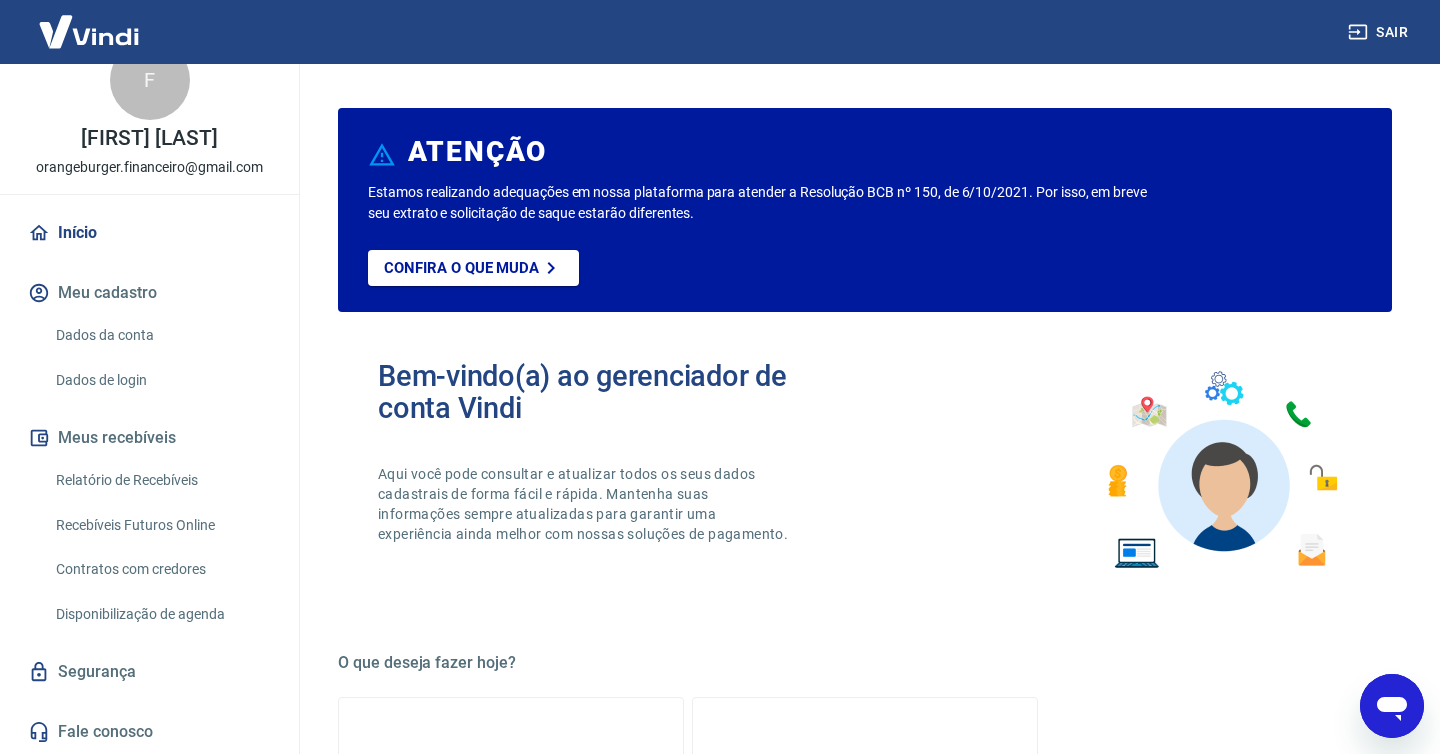 click on "Relatório de Recebíveis" at bounding box center [161, 480] 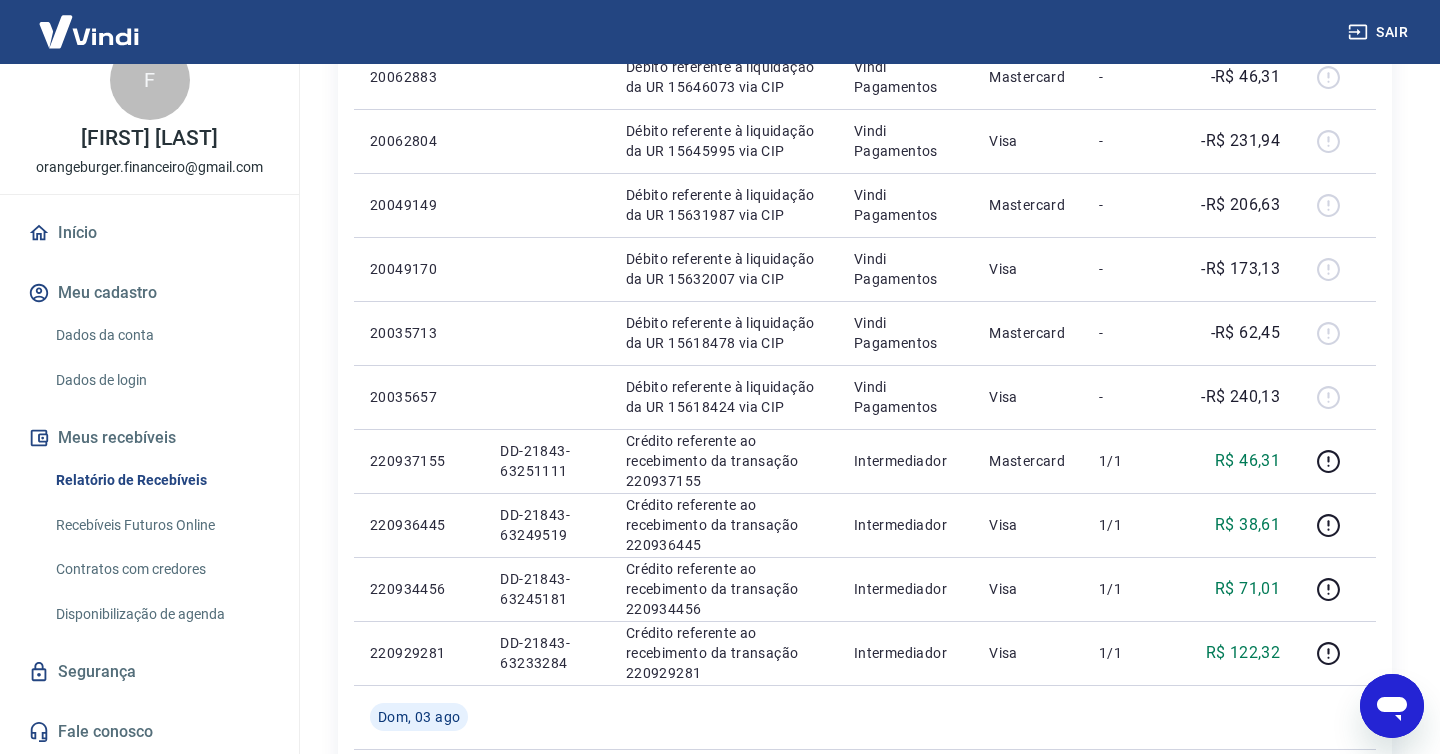 scroll, scrollTop: 472, scrollLeft: 0, axis: vertical 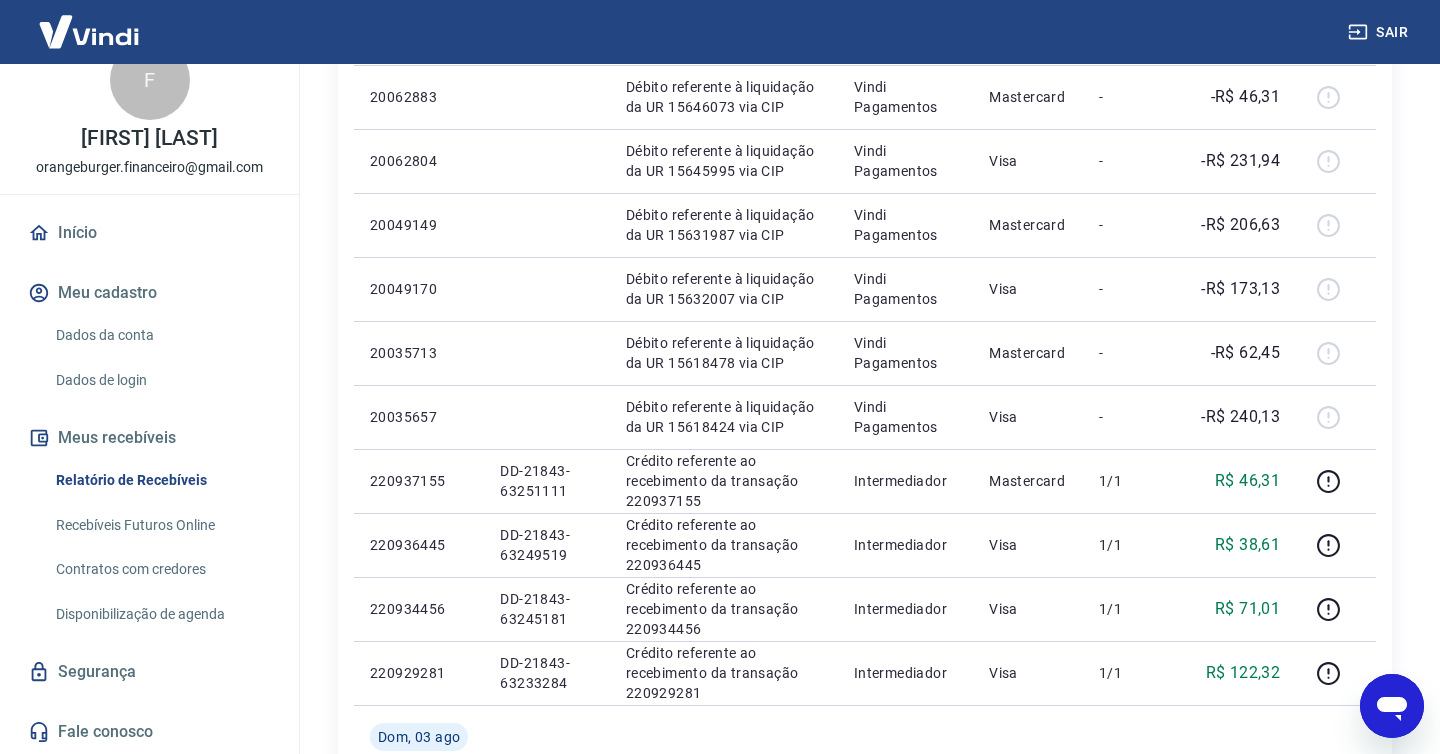 click on "Meu cadastro" at bounding box center [149, 293] 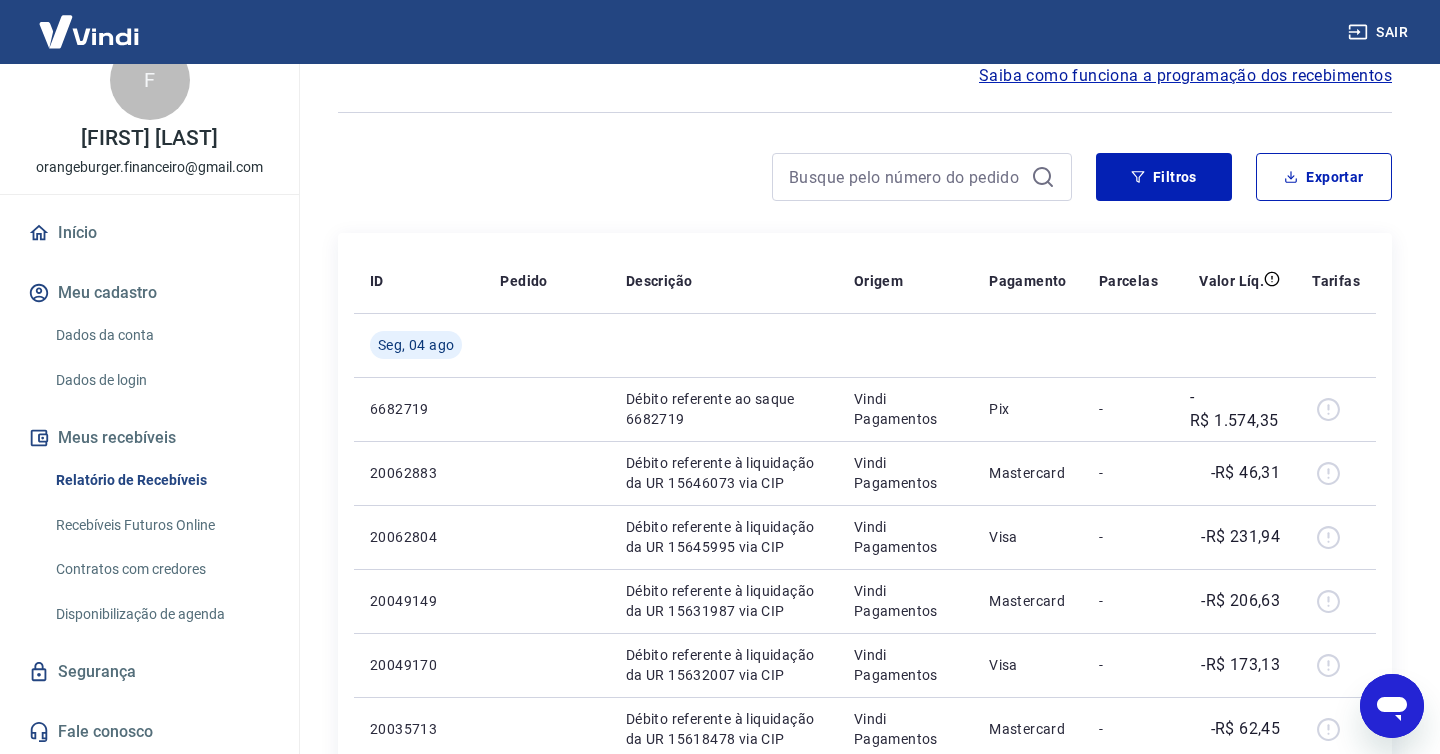 scroll, scrollTop: 5, scrollLeft: 0, axis: vertical 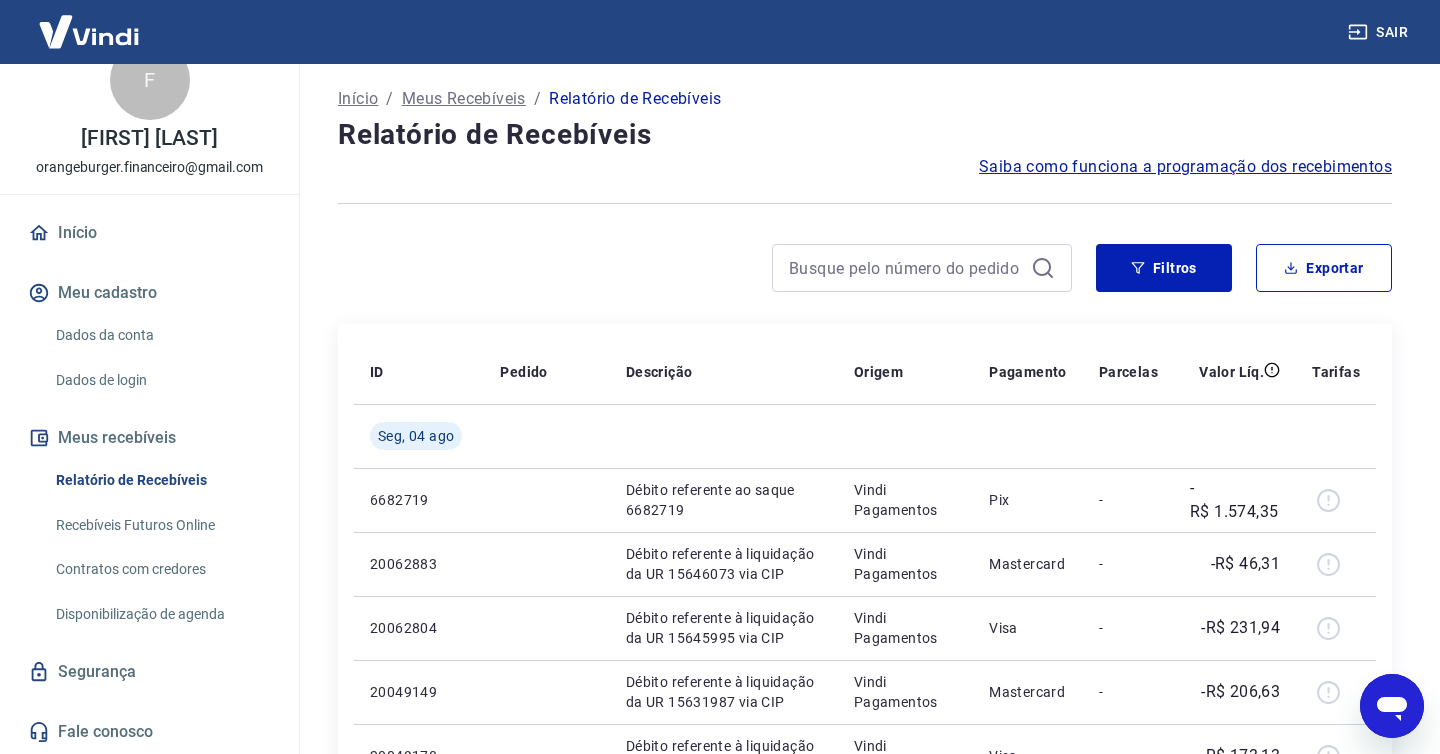 click on "Meu cadastro" at bounding box center [149, 293] 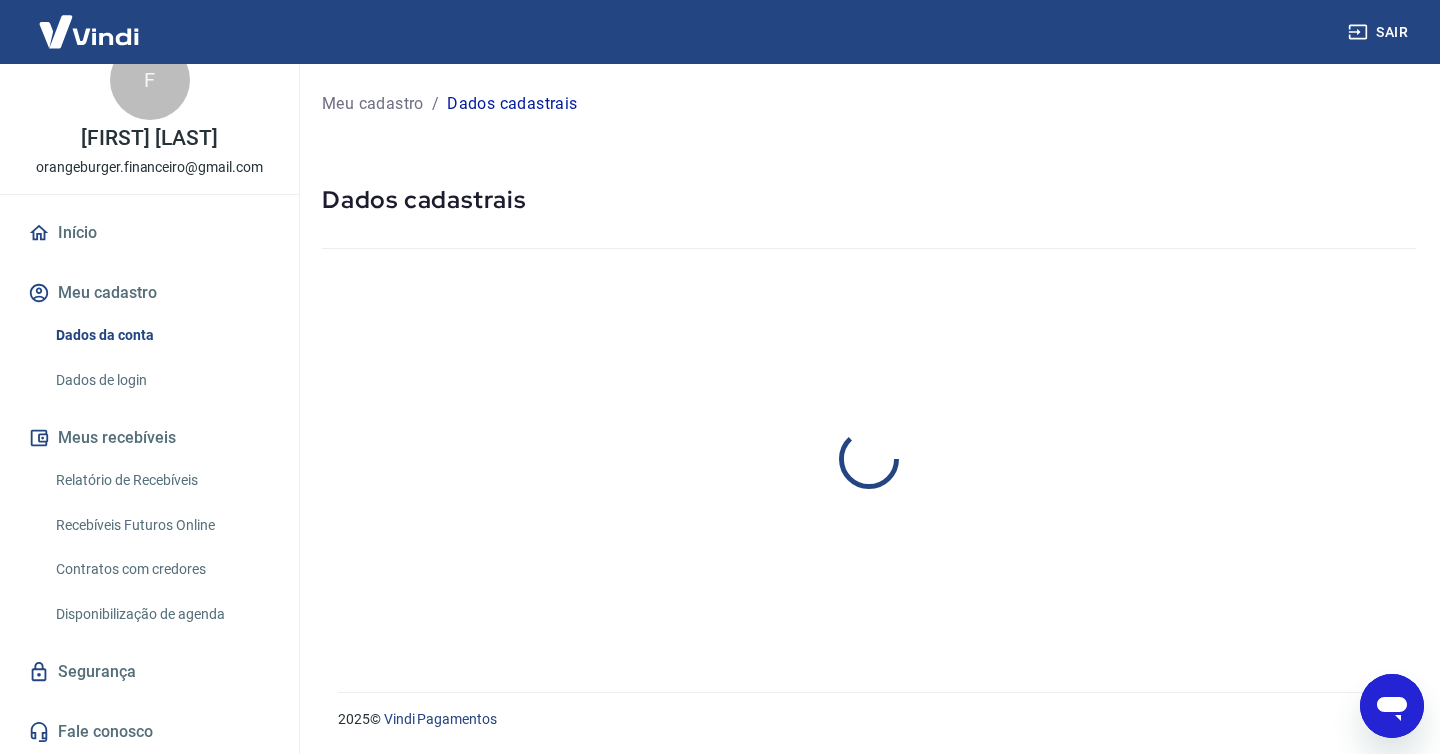 scroll, scrollTop: 0, scrollLeft: 0, axis: both 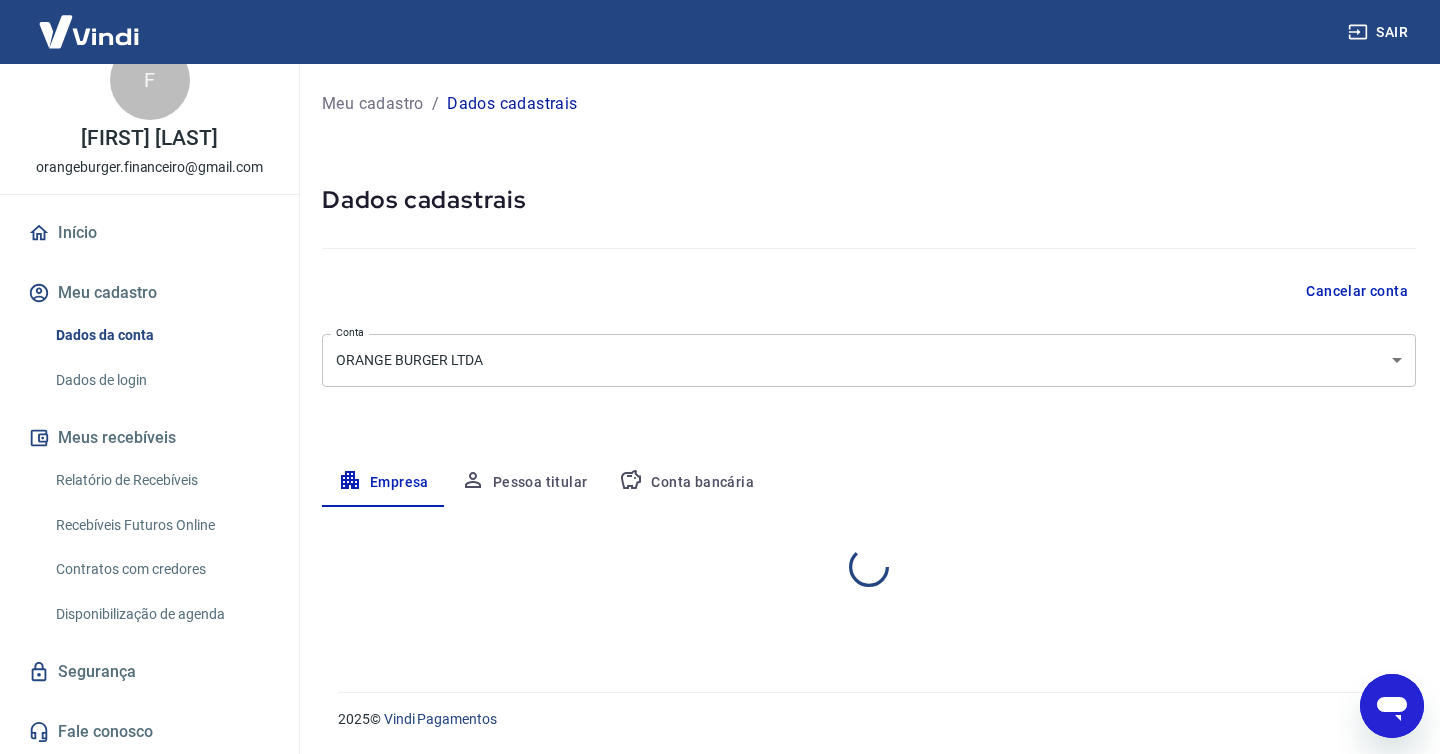 select on "RJ" 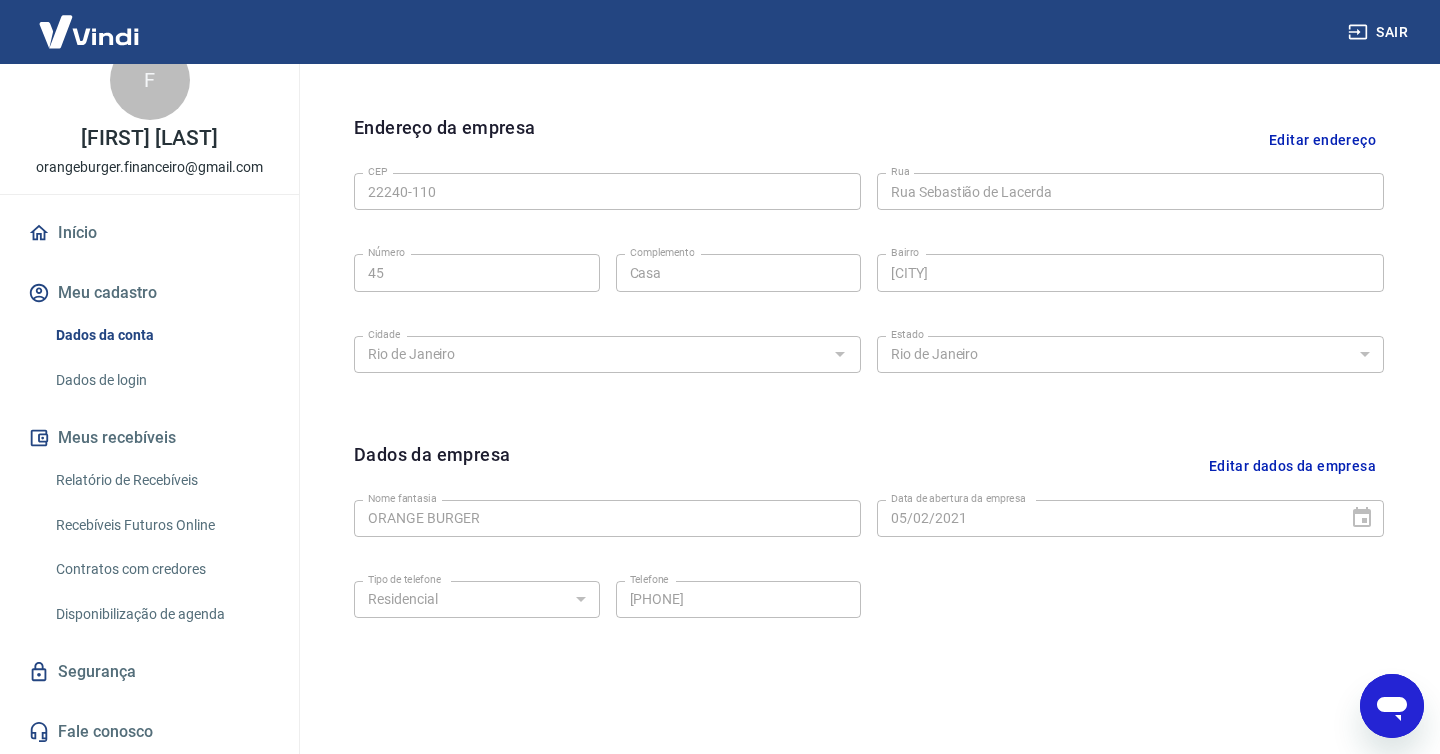 scroll, scrollTop: 688, scrollLeft: 0, axis: vertical 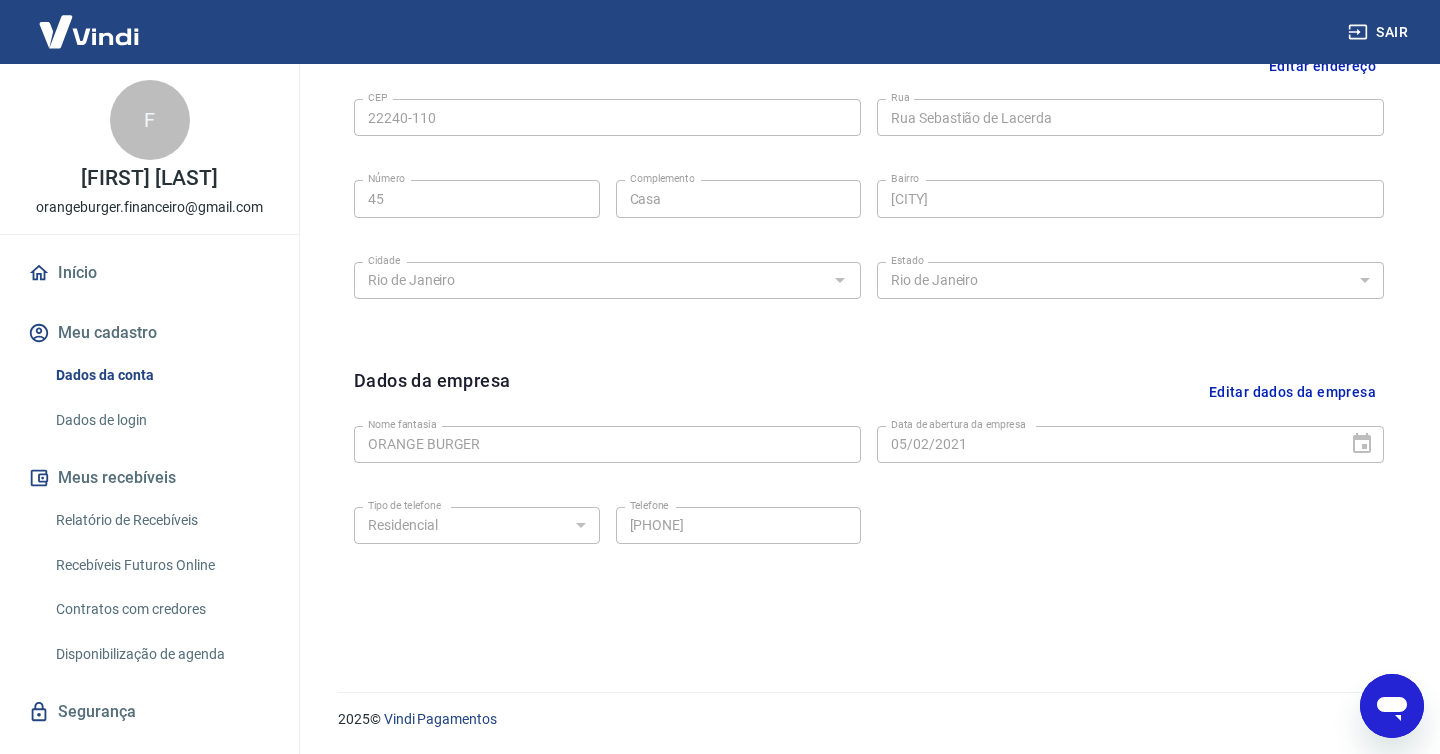 click on "Relatório de Recebíveis" at bounding box center [161, 520] 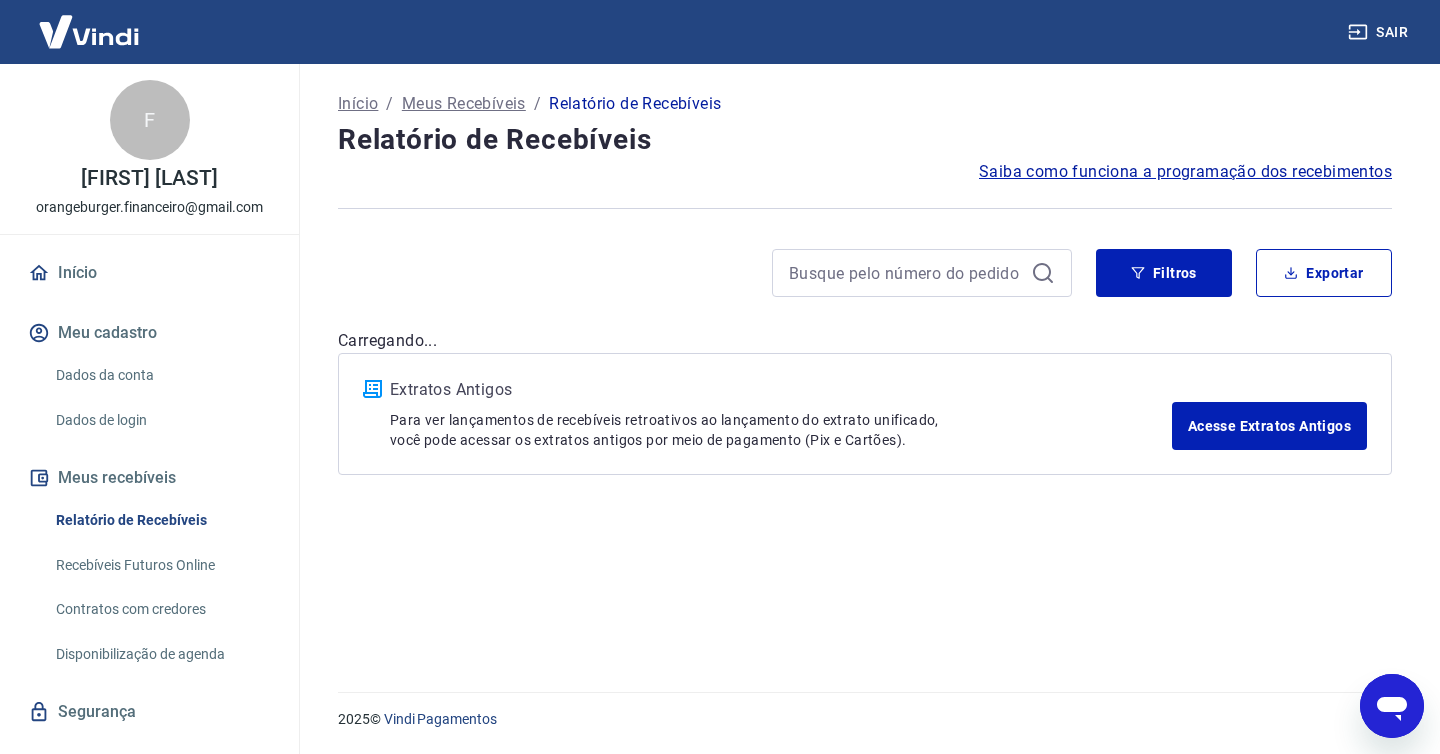 scroll, scrollTop: 0, scrollLeft: 0, axis: both 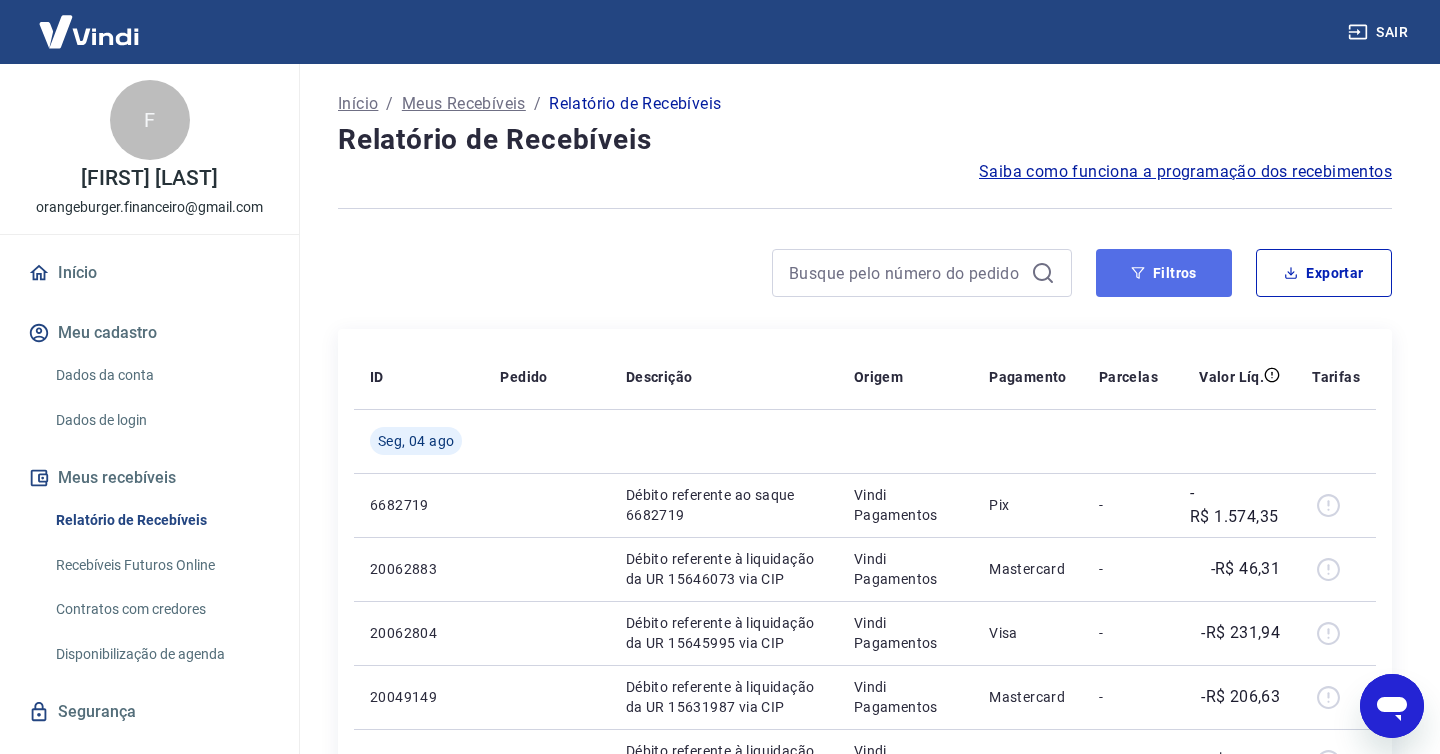 click 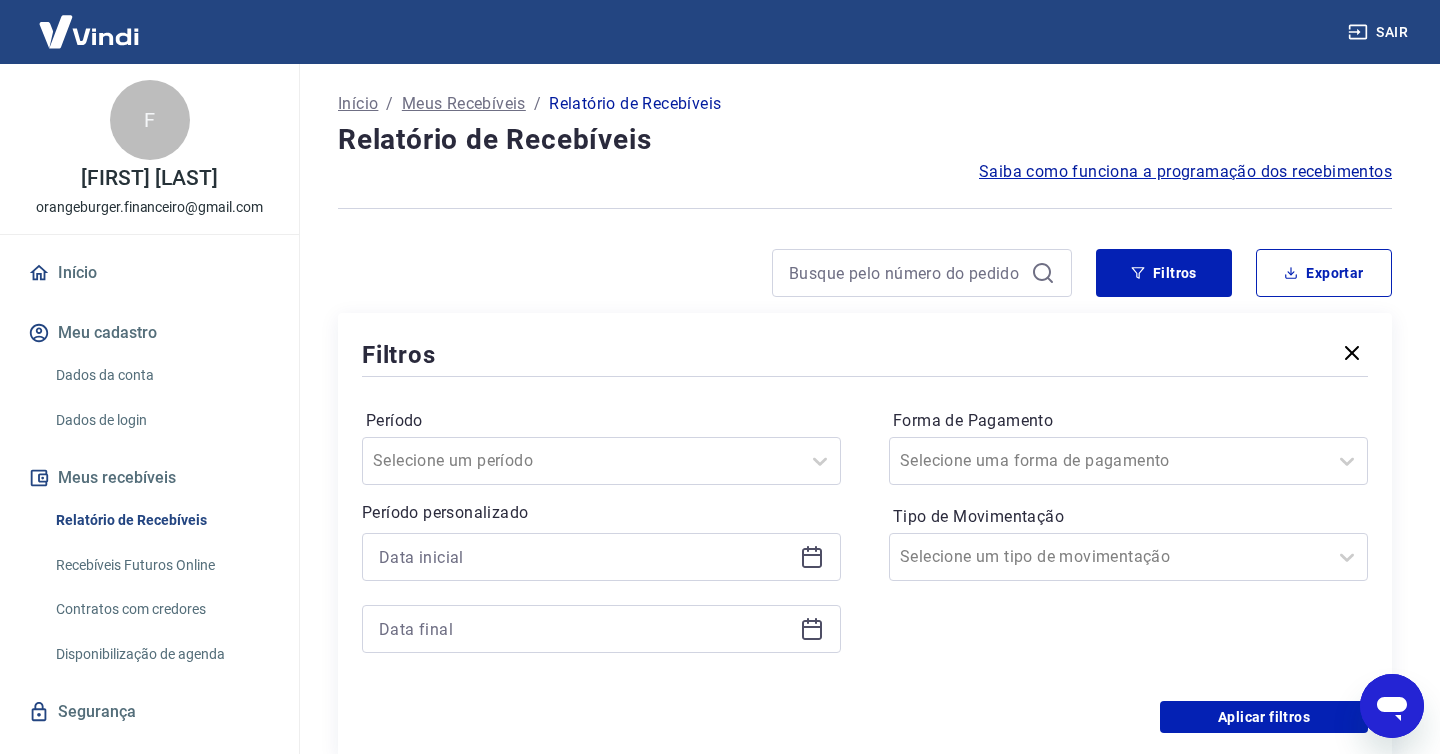 click 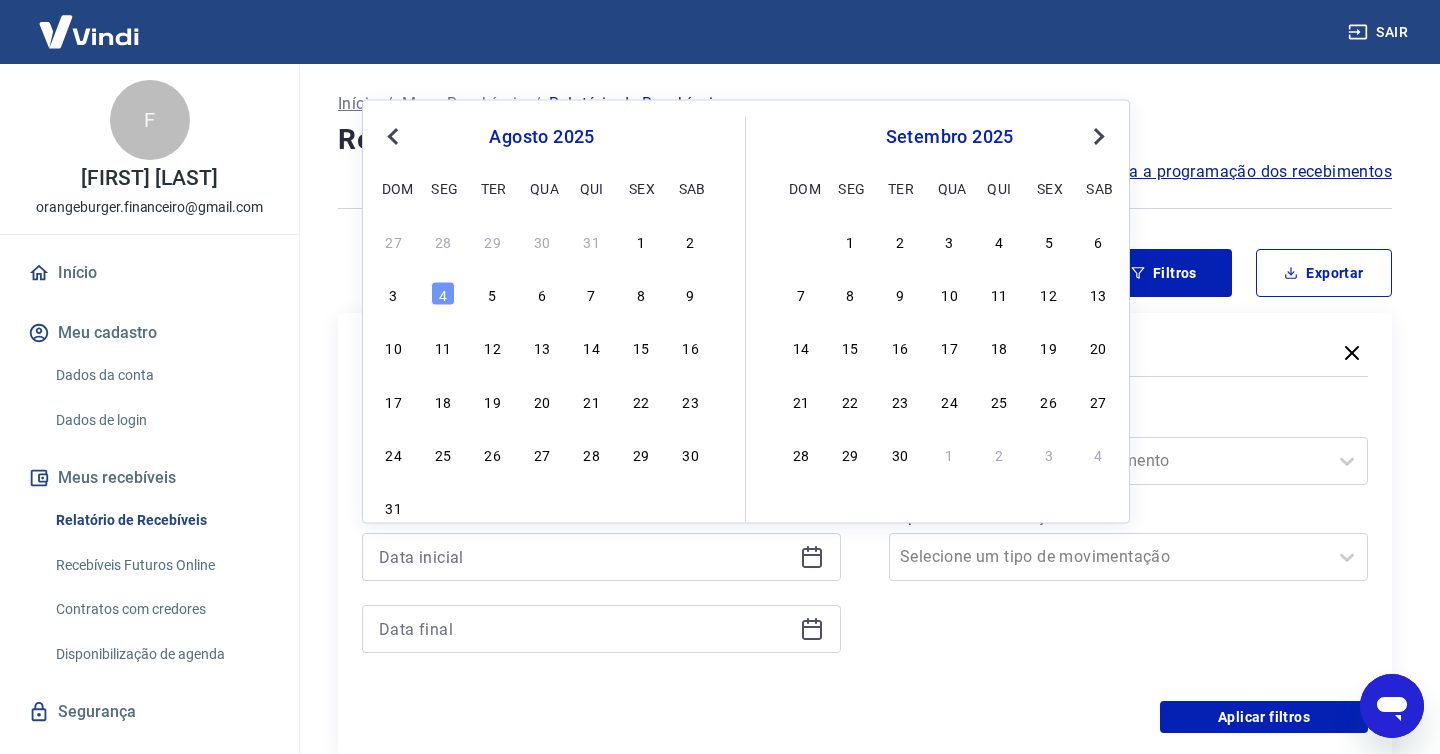 click on "Previous Month" at bounding box center [395, 135] 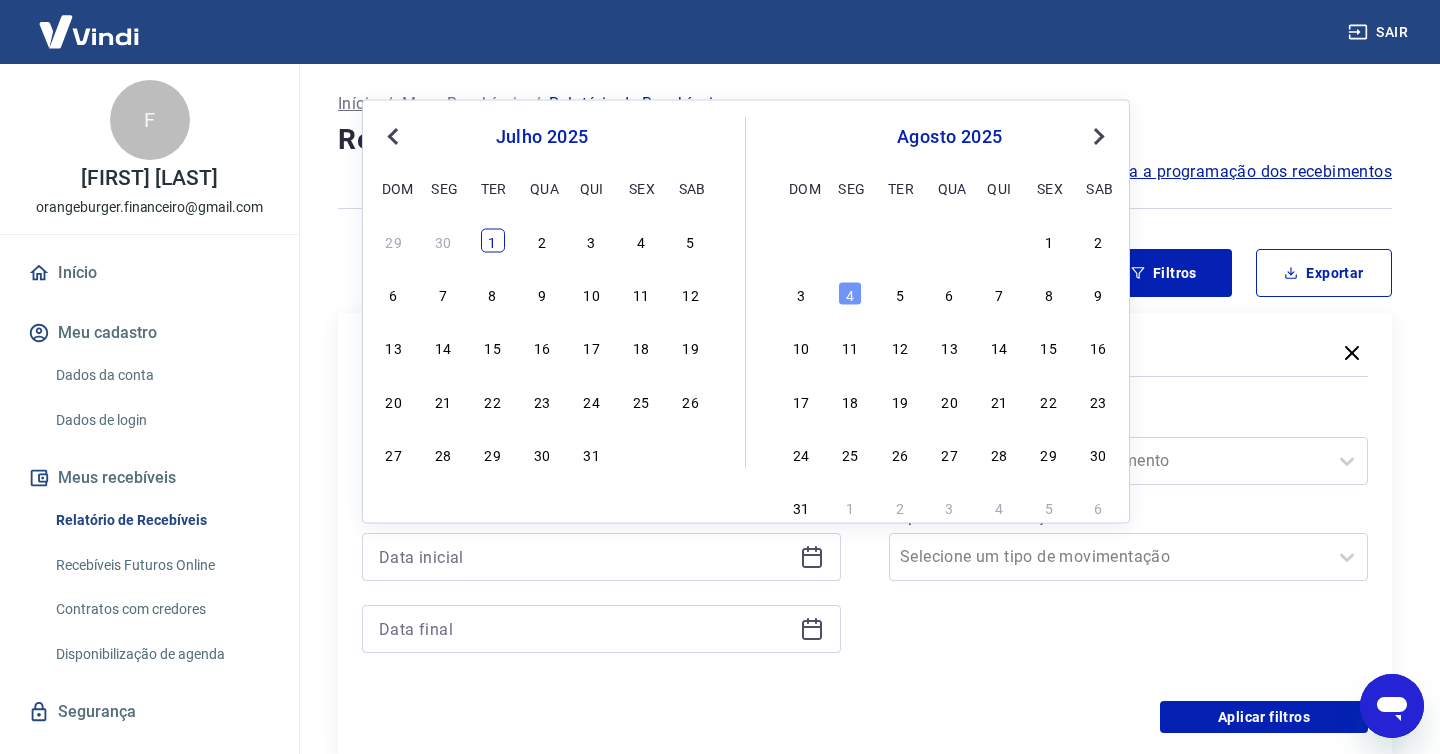 click on "1" at bounding box center (493, 240) 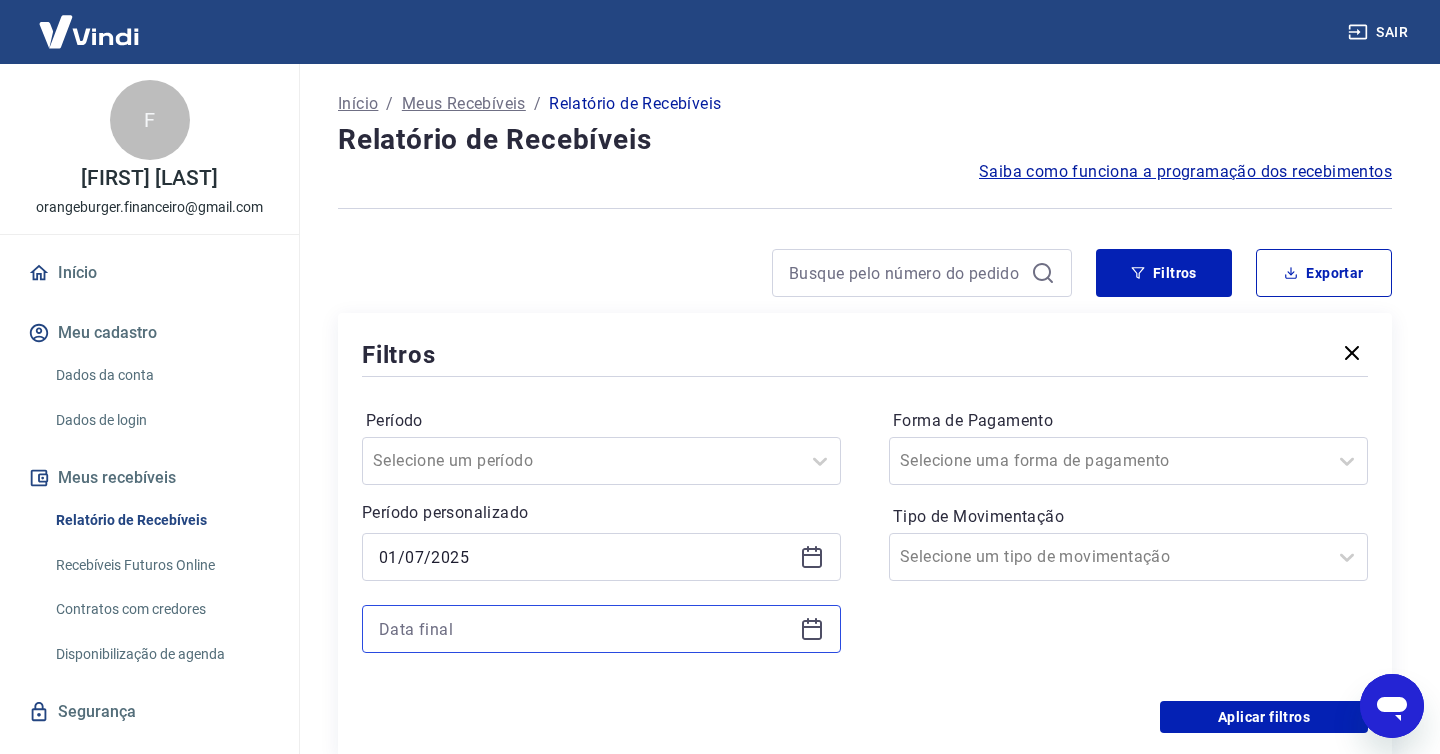 click at bounding box center [585, 629] 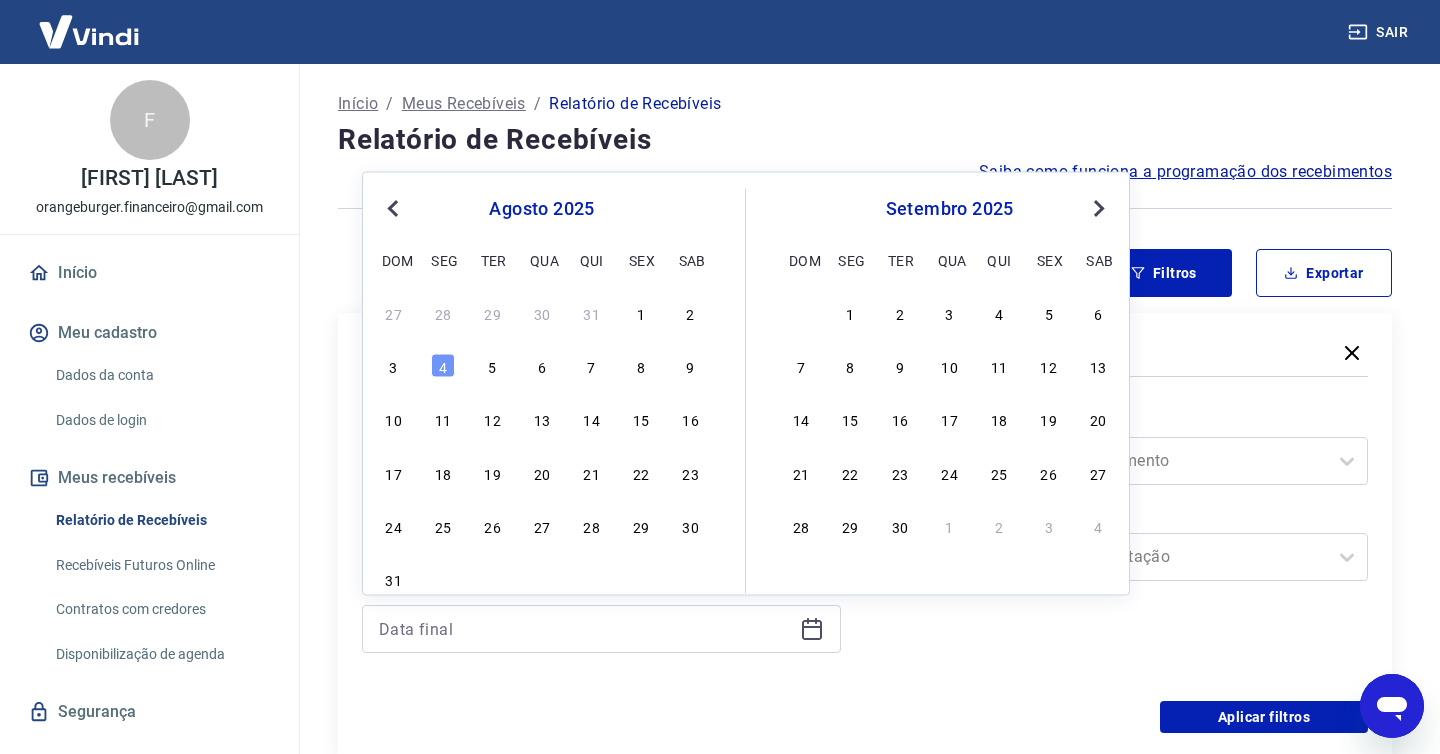 drag, startPoint x: 392, startPoint y: 193, endPoint x: 394, endPoint y: 208, distance: 15.132746 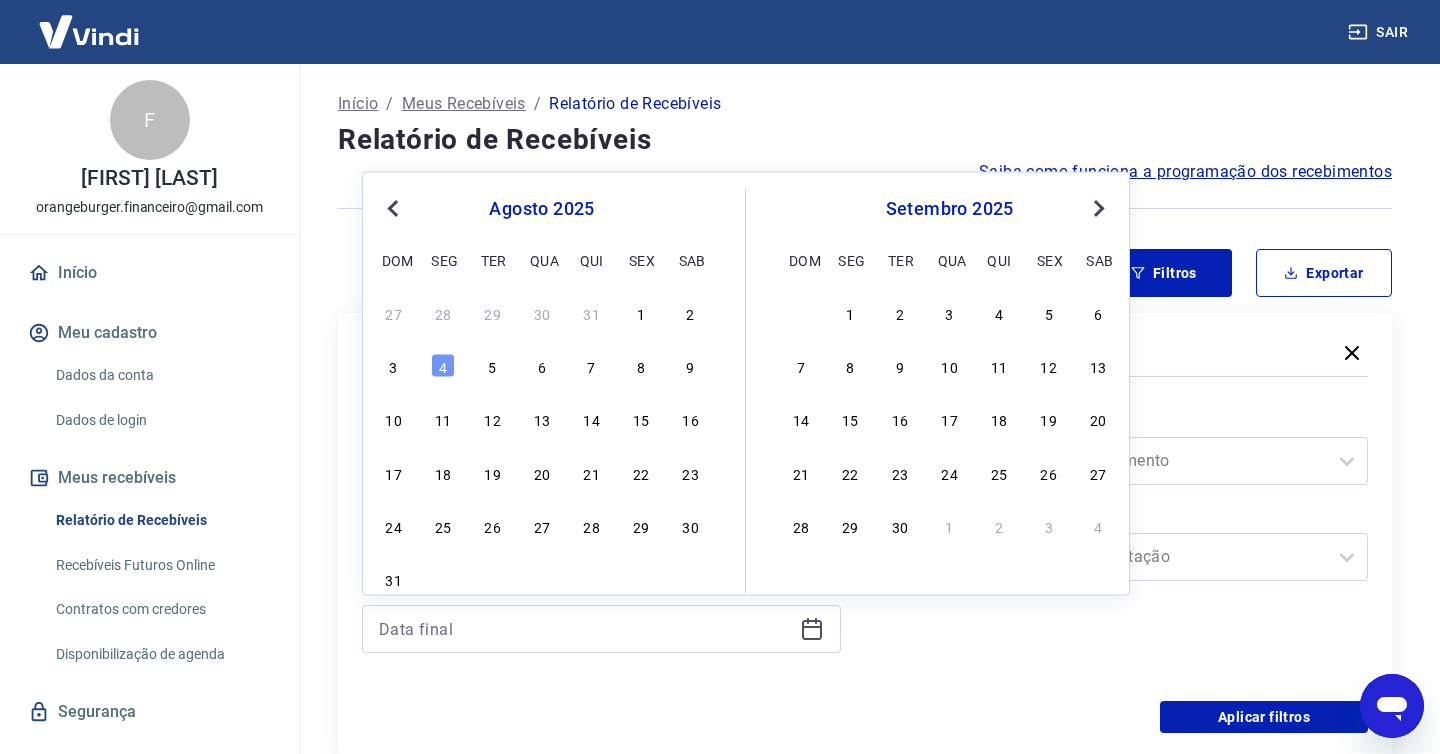 click on "Previous Month" at bounding box center (395, 207) 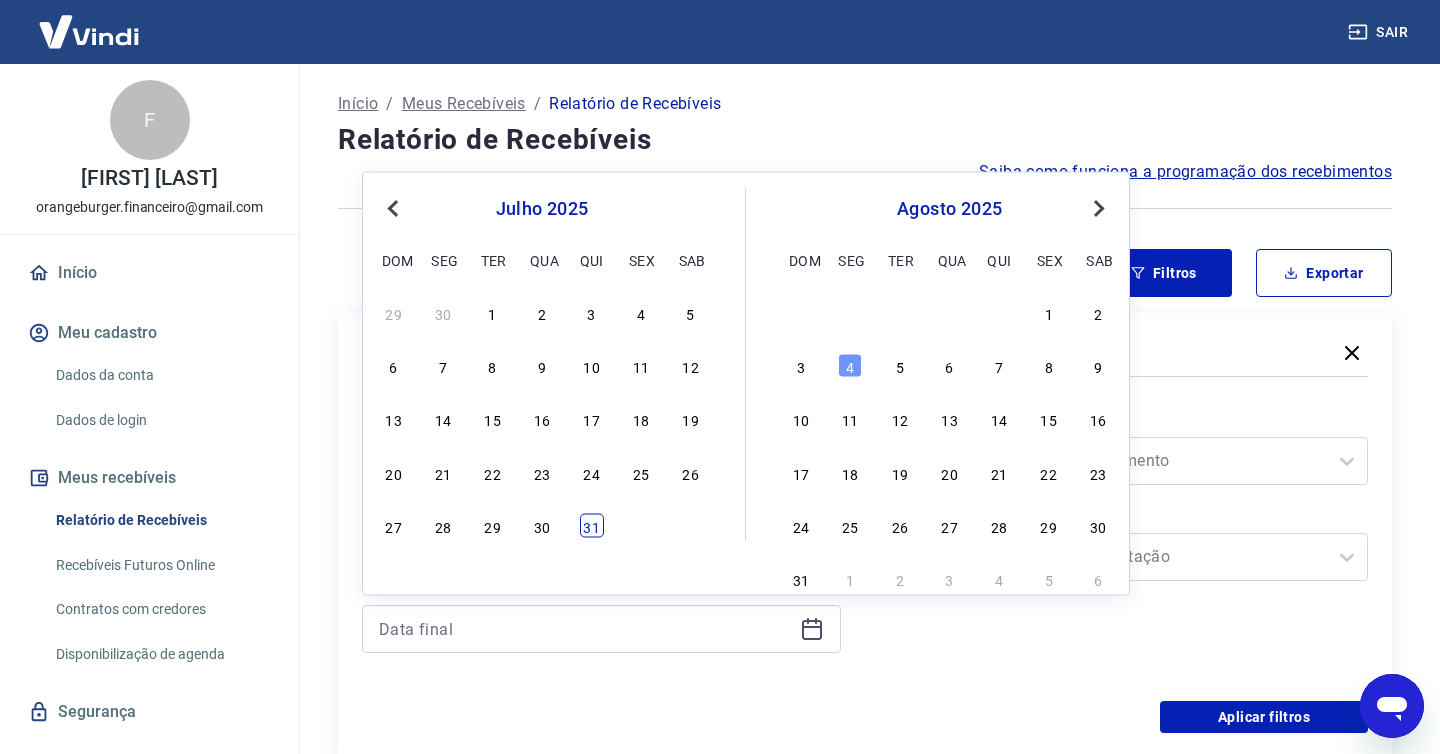 click on "31" at bounding box center (592, 526) 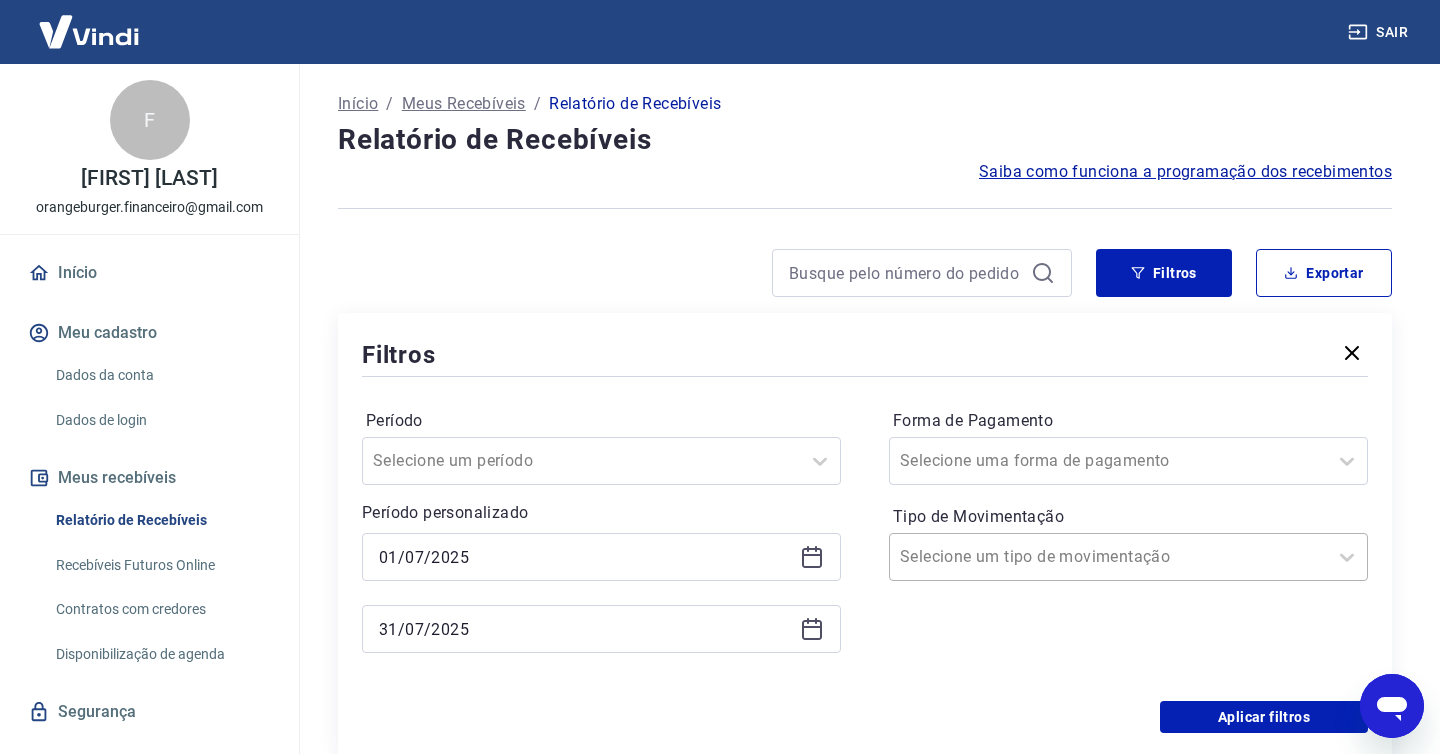 click on "Tipo de Movimentação" at bounding box center [1001, 557] 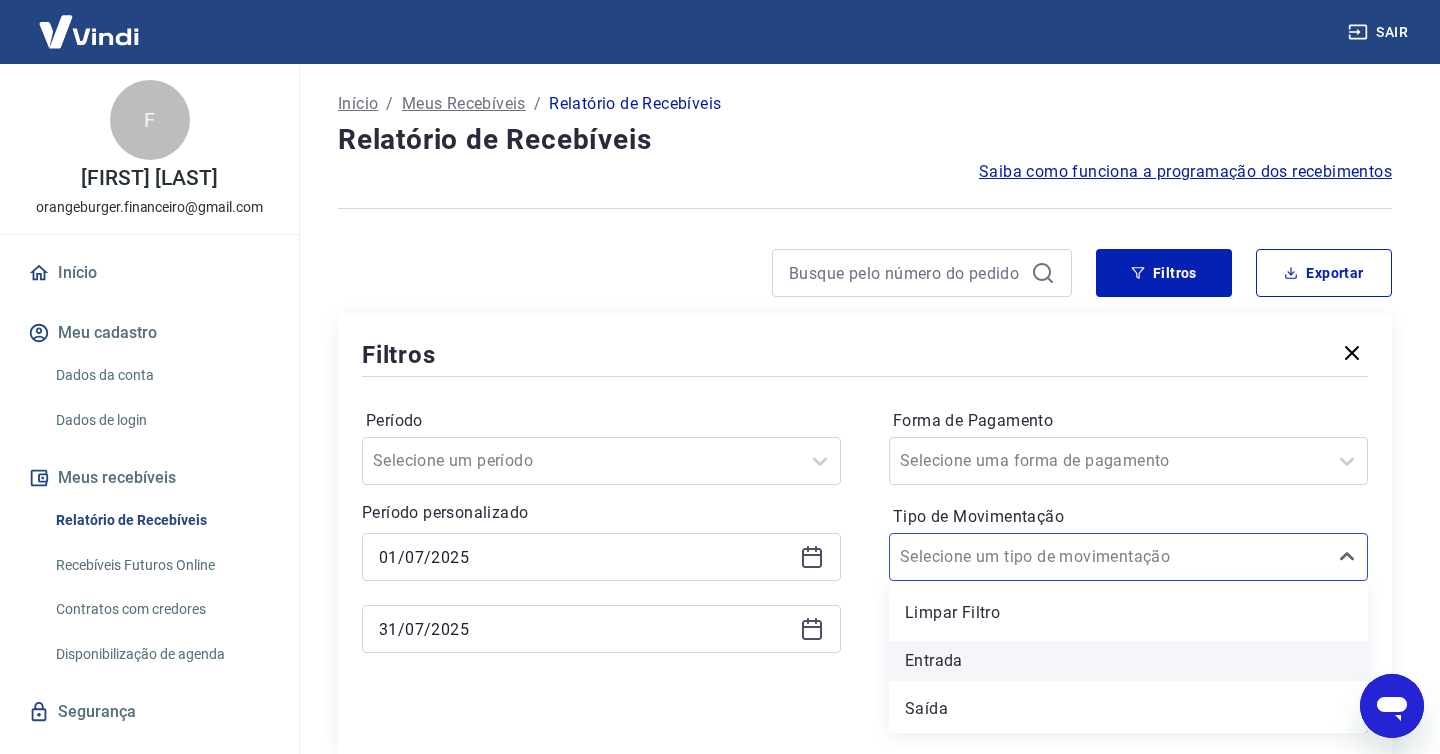 click on "Entrada" at bounding box center [1128, 661] 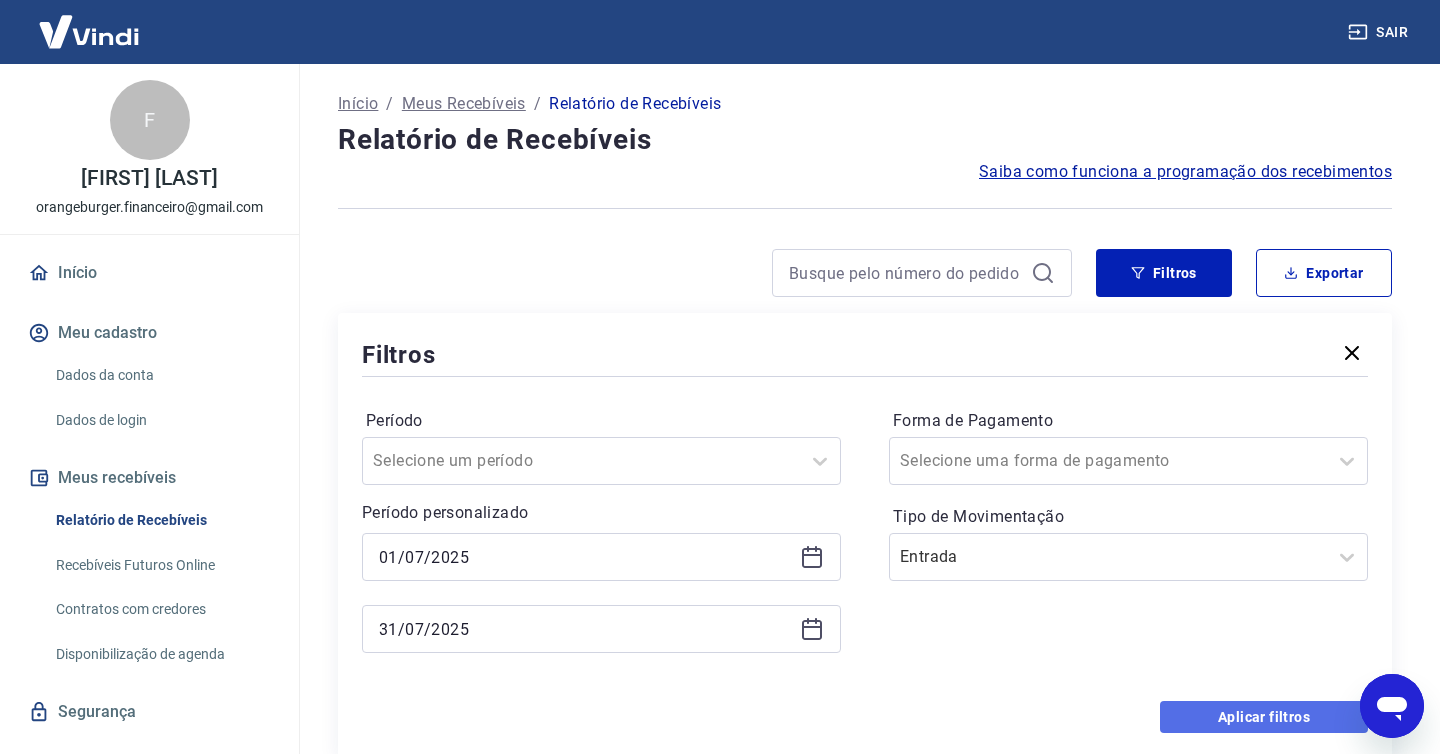 click on "Aplicar filtros" at bounding box center (1264, 717) 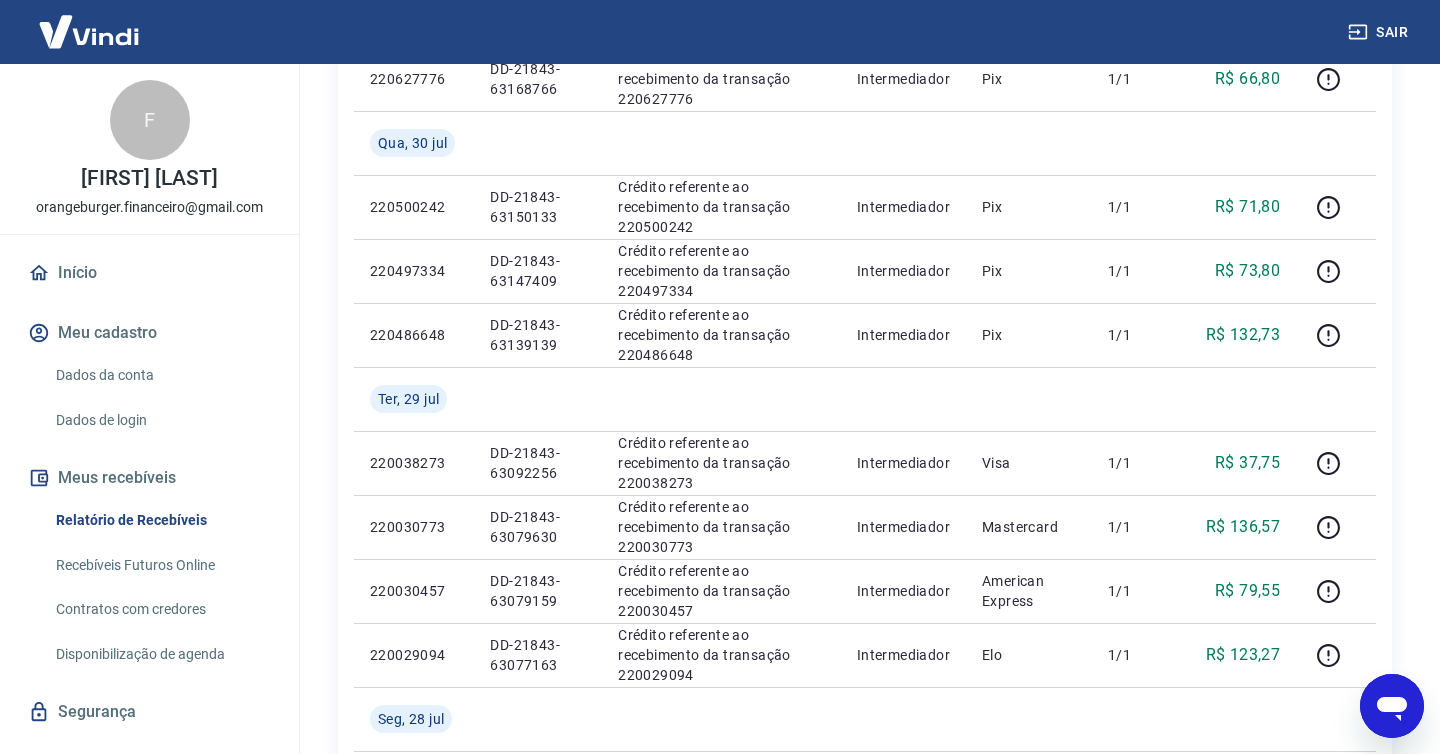scroll, scrollTop: 0, scrollLeft: 0, axis: both 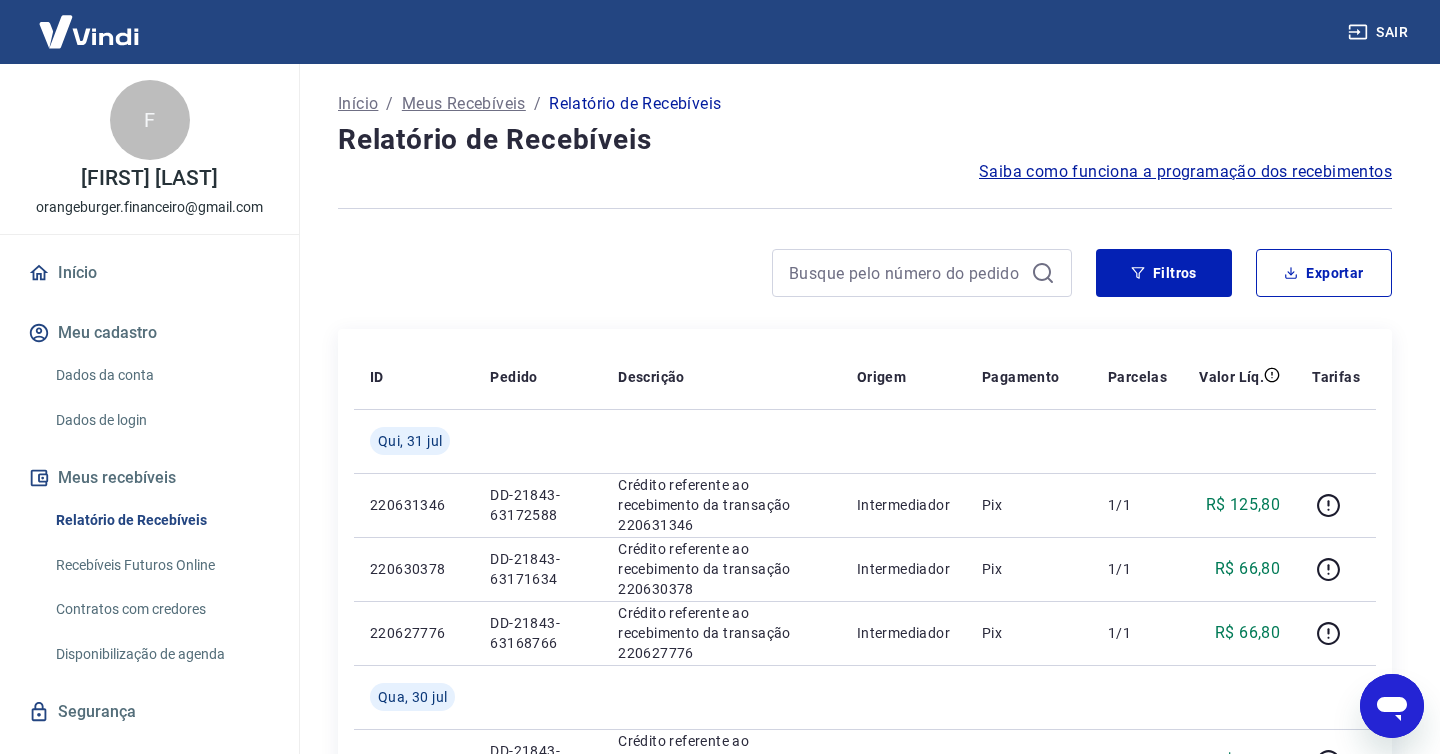 click on "Saiba como funciona a programação dos recebimentos" at bounding box center [1185, 172] 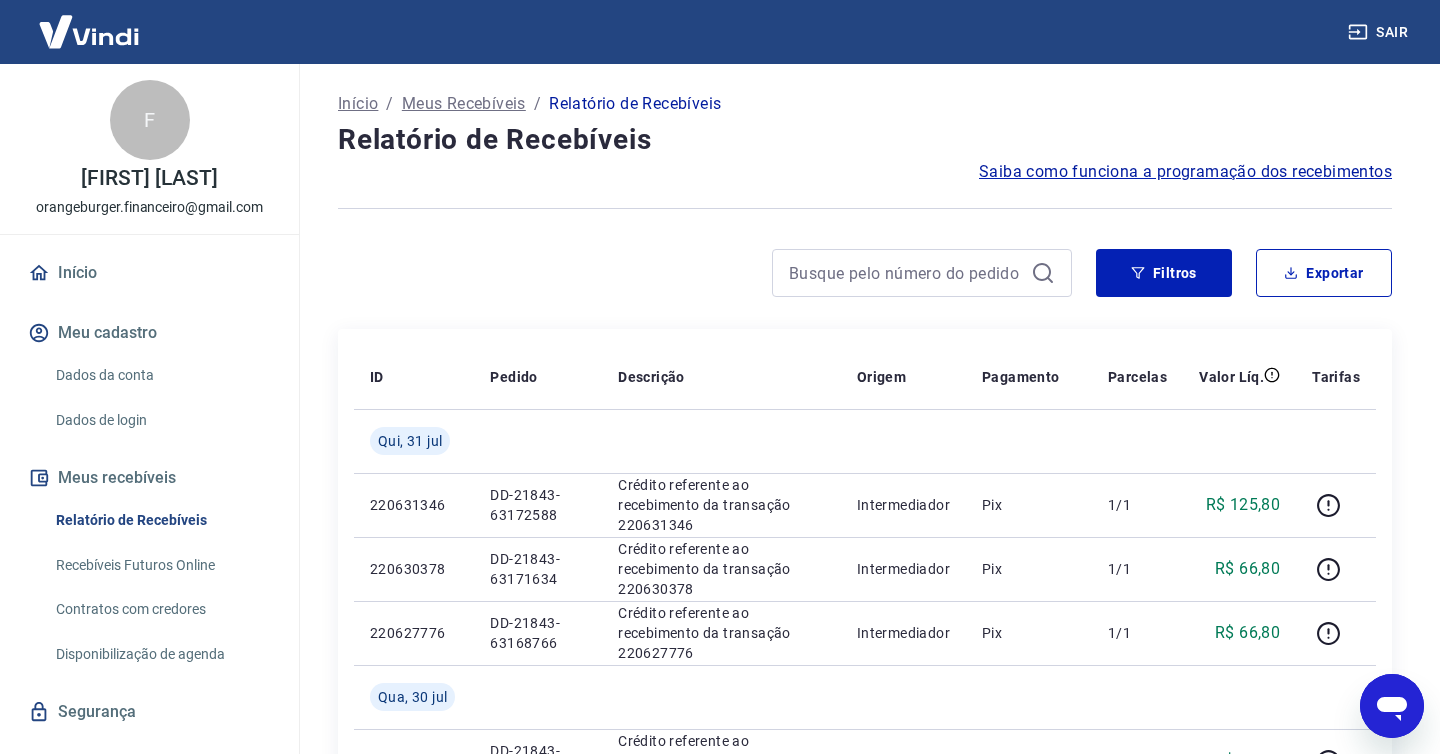 click on "Disponibilização de agenda" at bounding box center (161, 654) 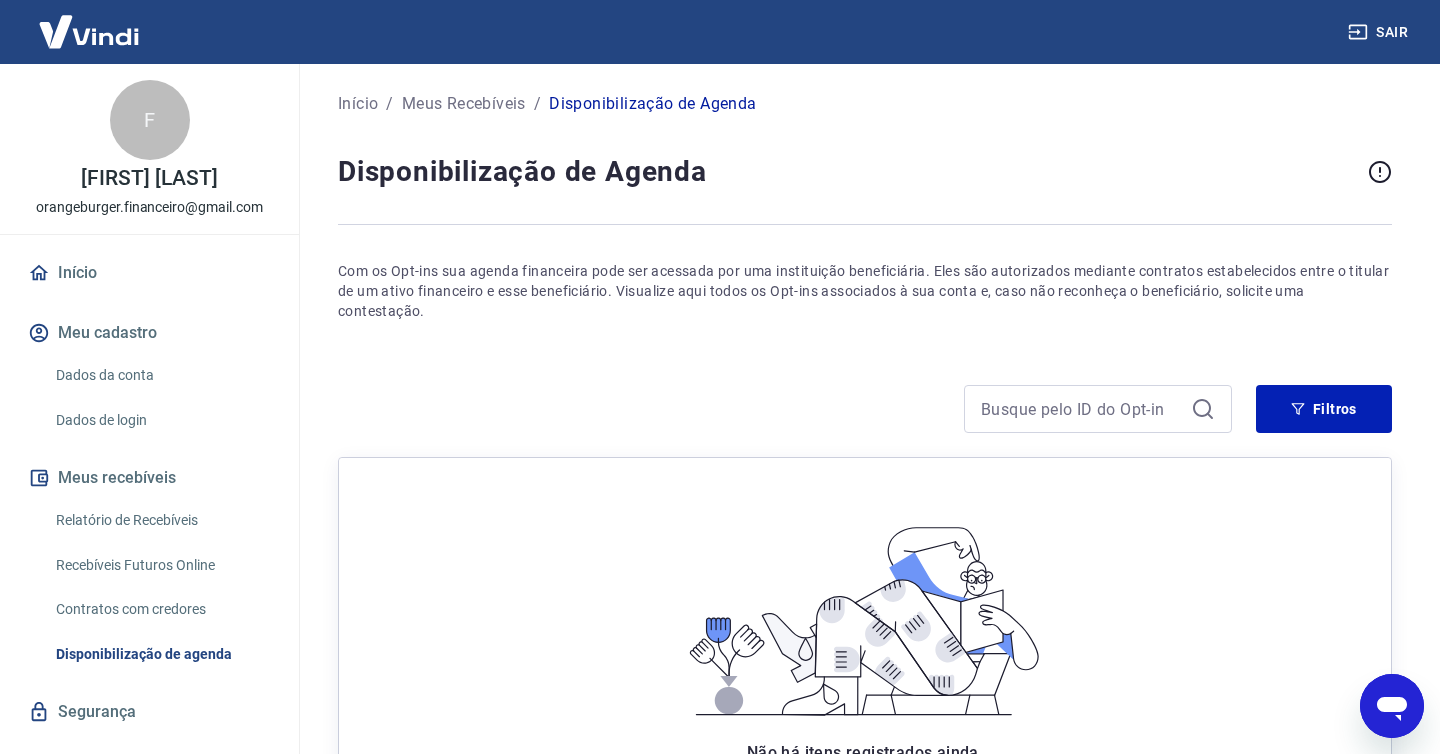scroll, scrollTop: 231, scrollLeft: 0, axis: vertical 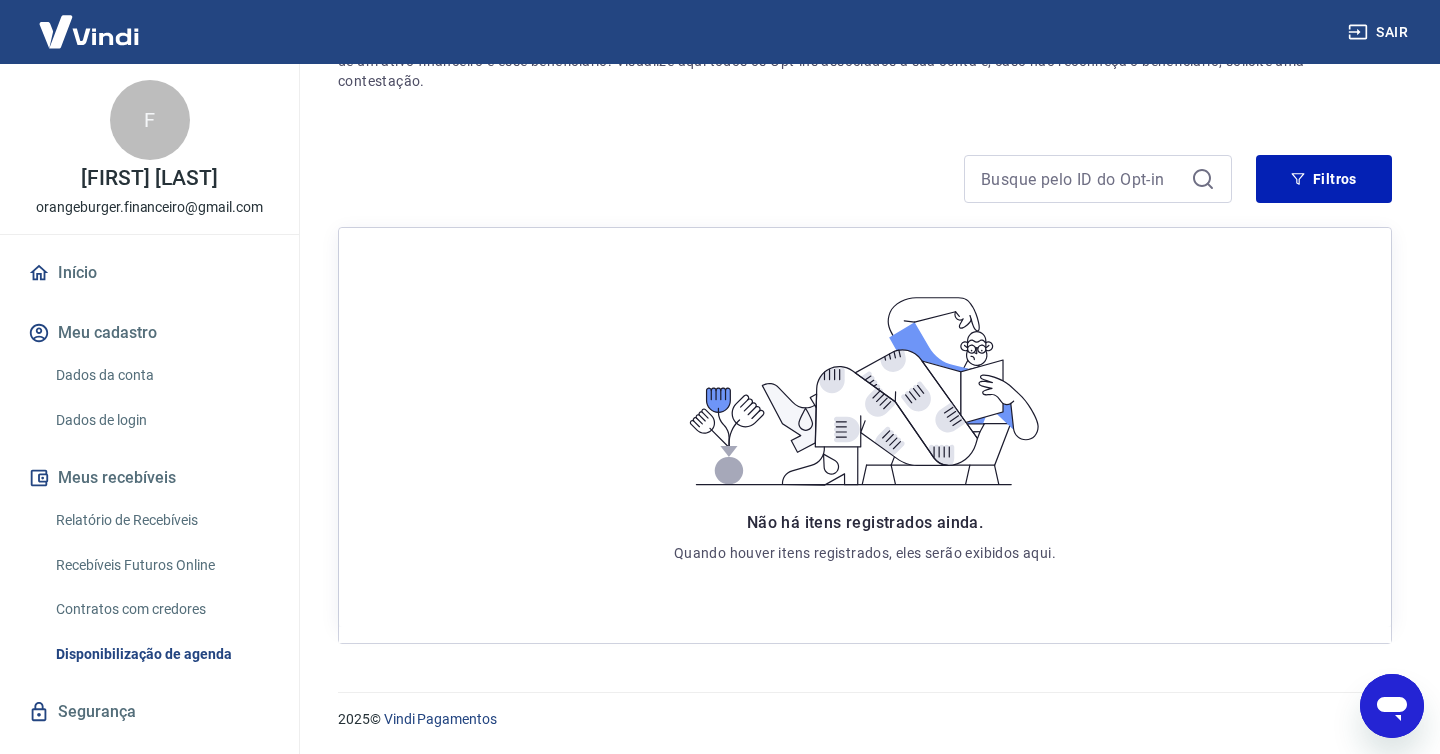 click on "Dados de login" at bounding box center (161, 420) 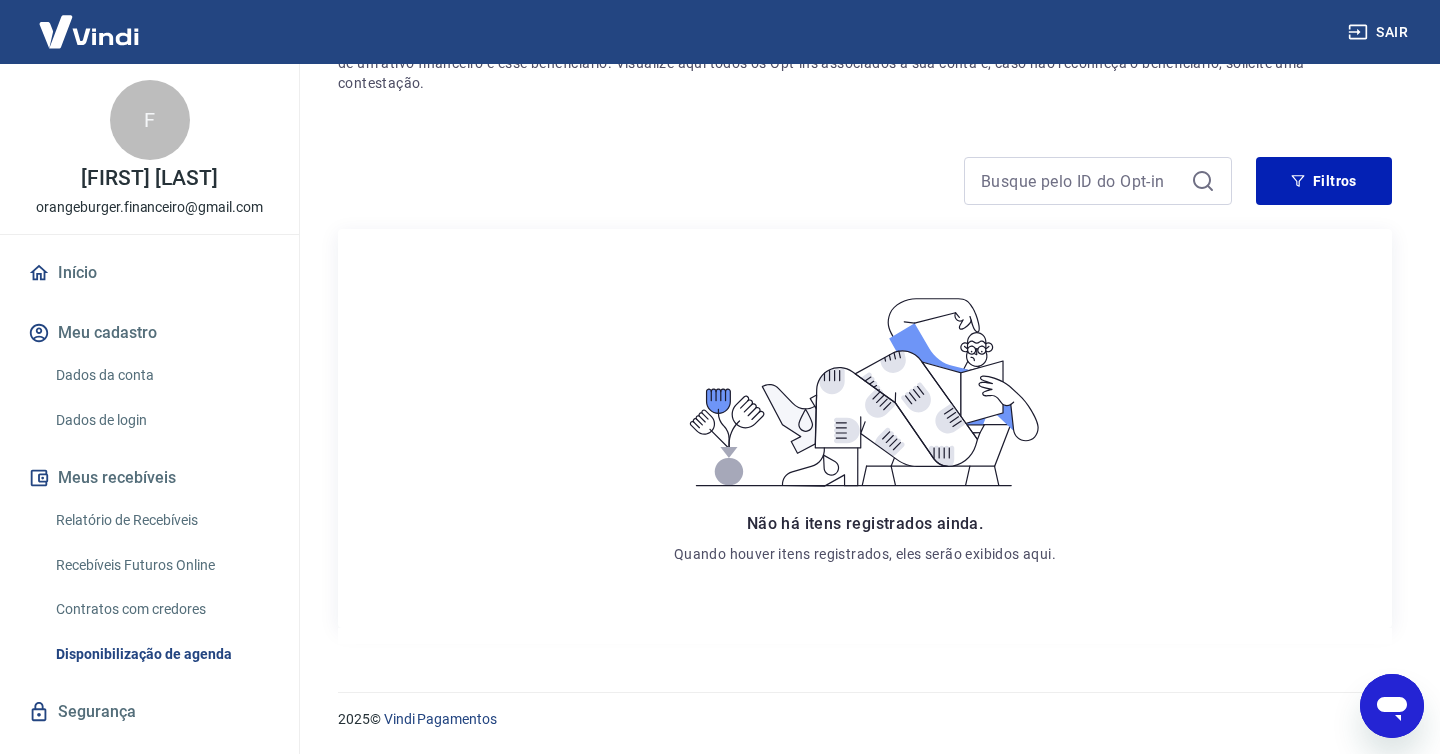 scroll, scrollTop: 510, scrollLeft: 0, axis: vertical 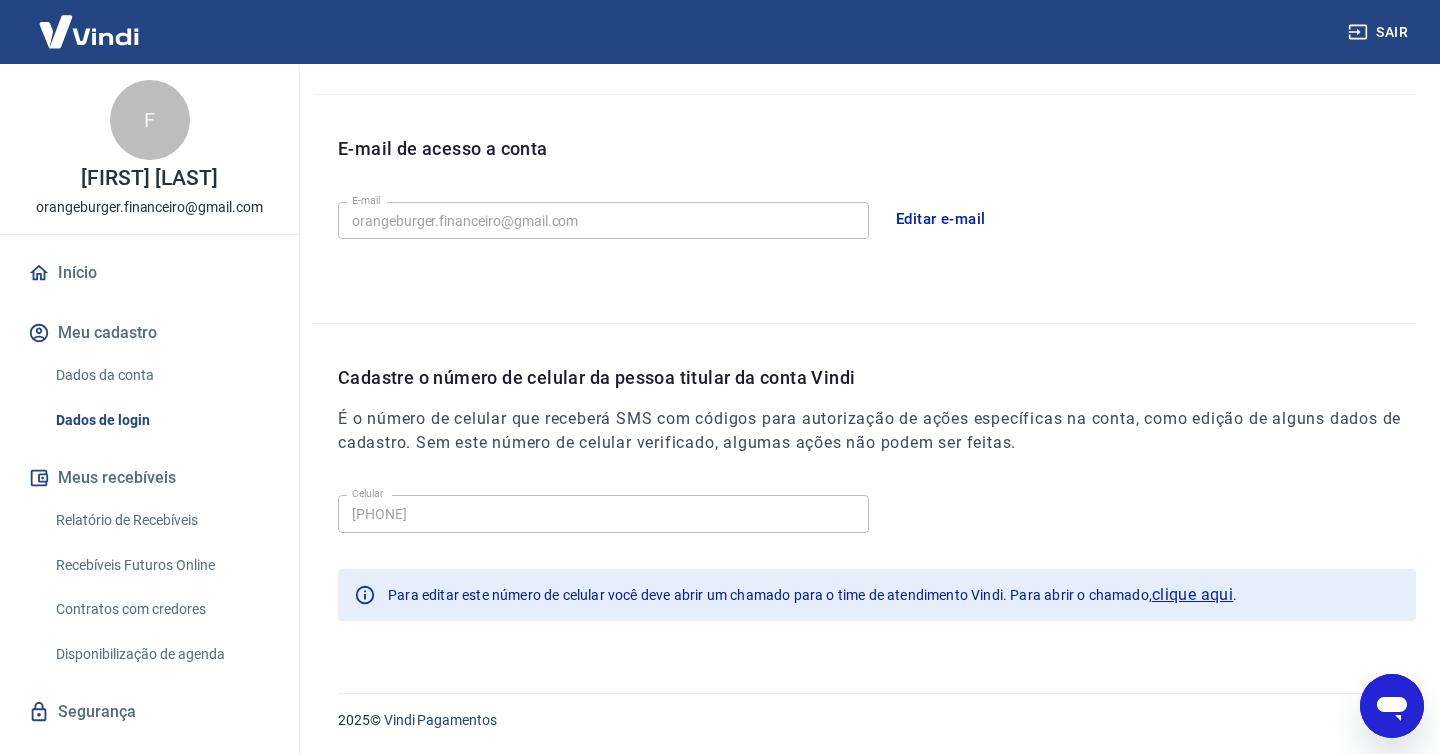 click on "Início" at bounding box center (149, 273) 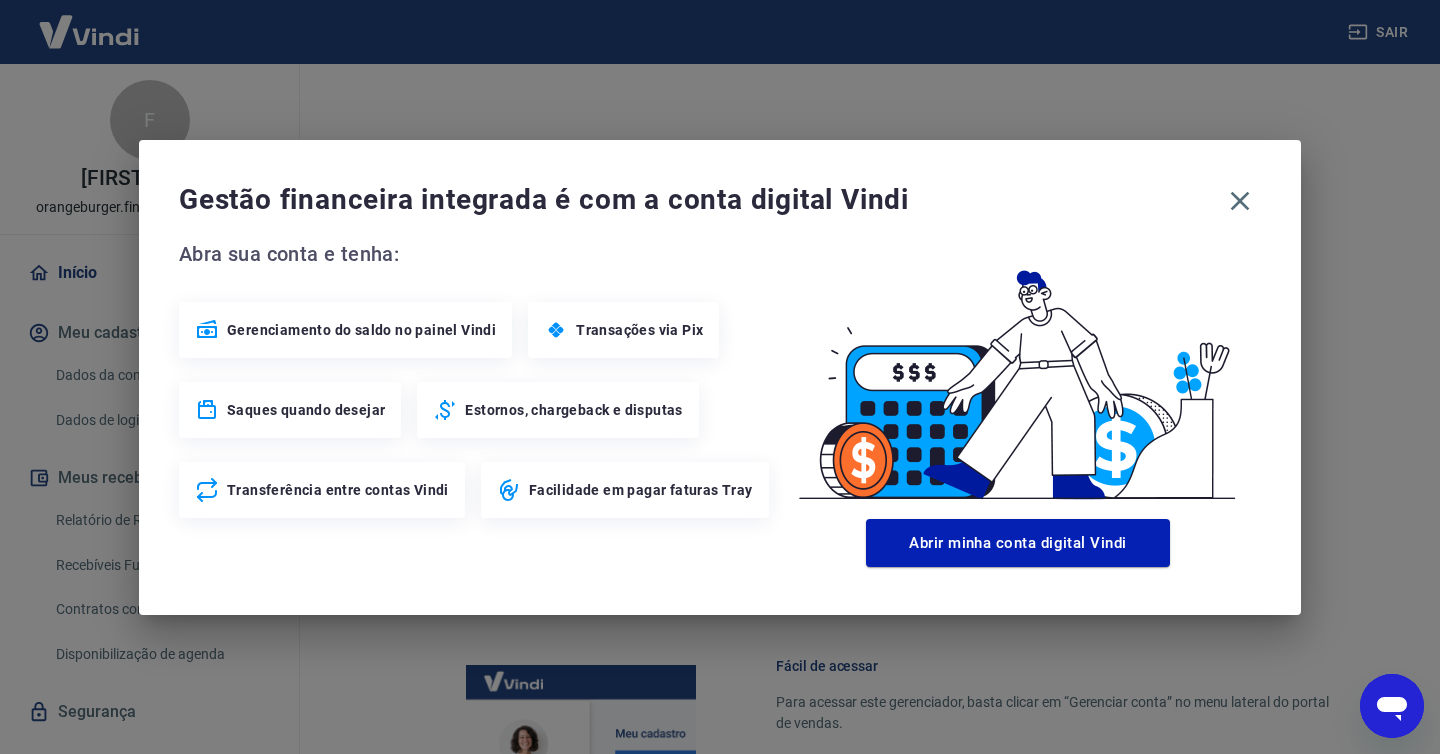 scroll, scrollTop: 1052, scrollLeft: 0, axis: vertical 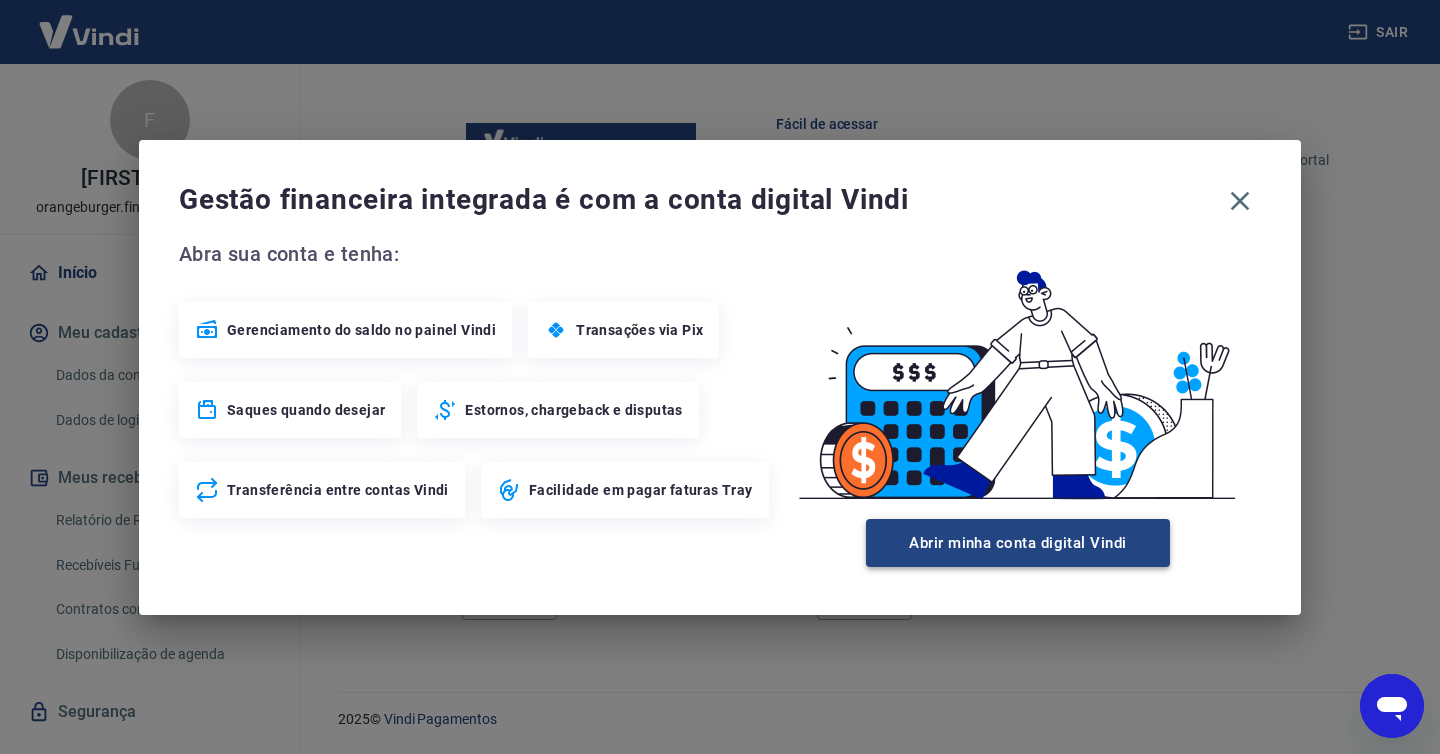click on "Abrir minha conta digital Vindi" at bounding box center (1018, 543) 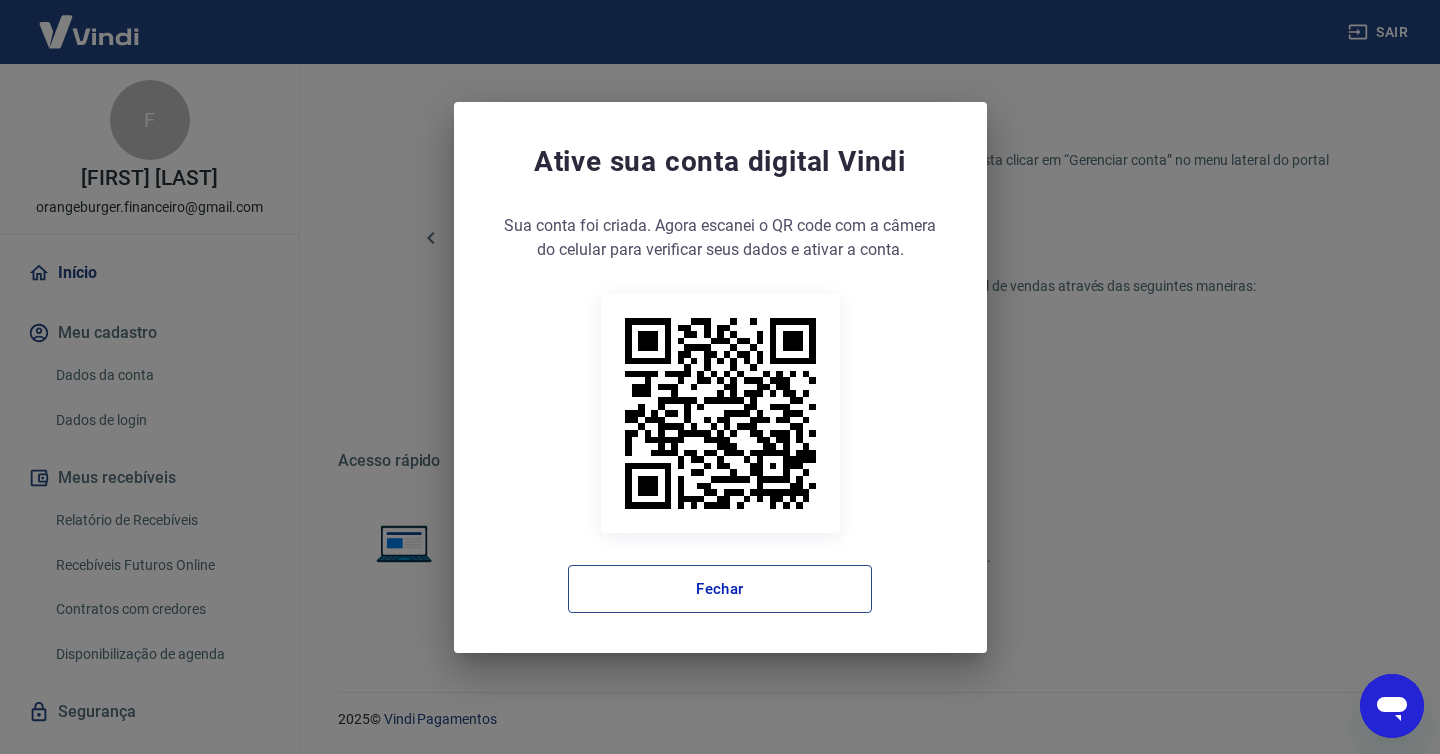 click on "Fechar" at bounding box center [720, 589] 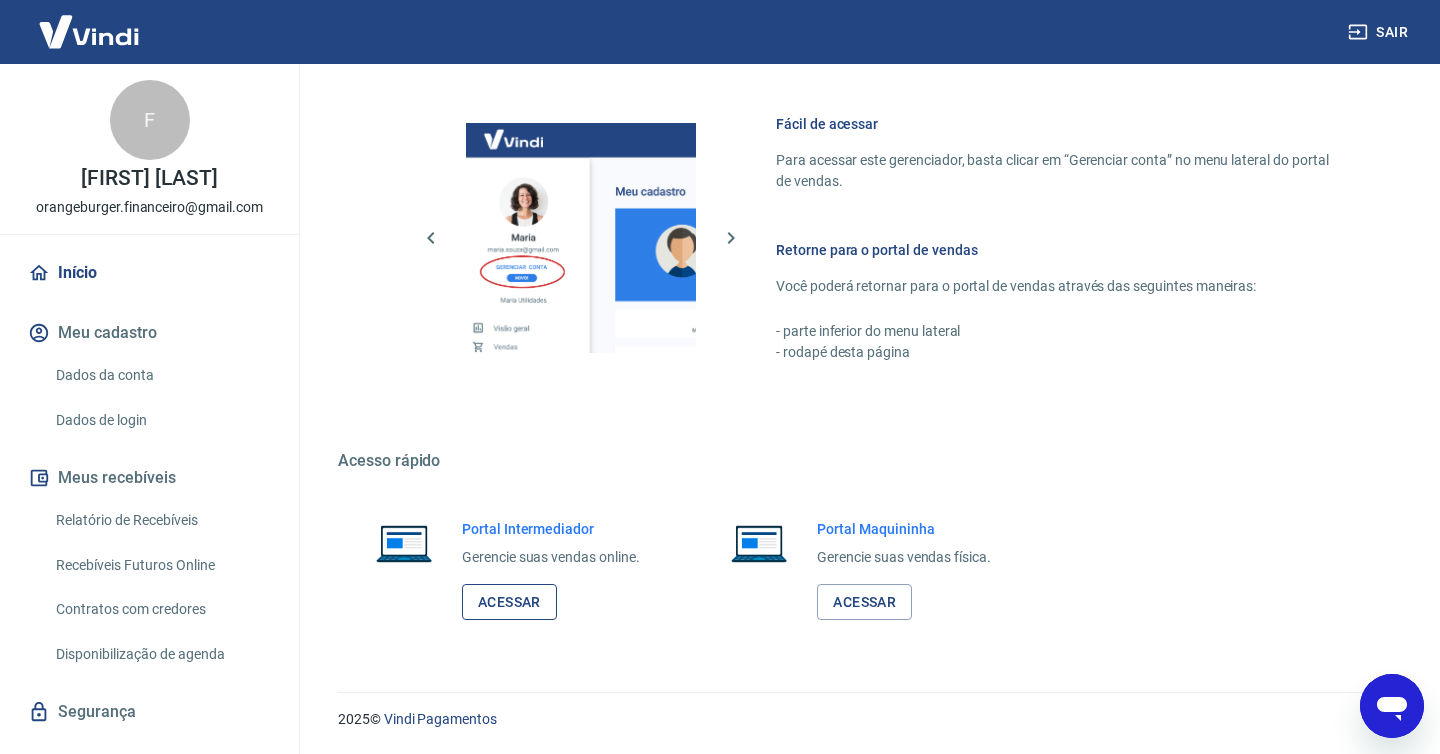 click on "Acessar" at bounding box center [509, 602] 